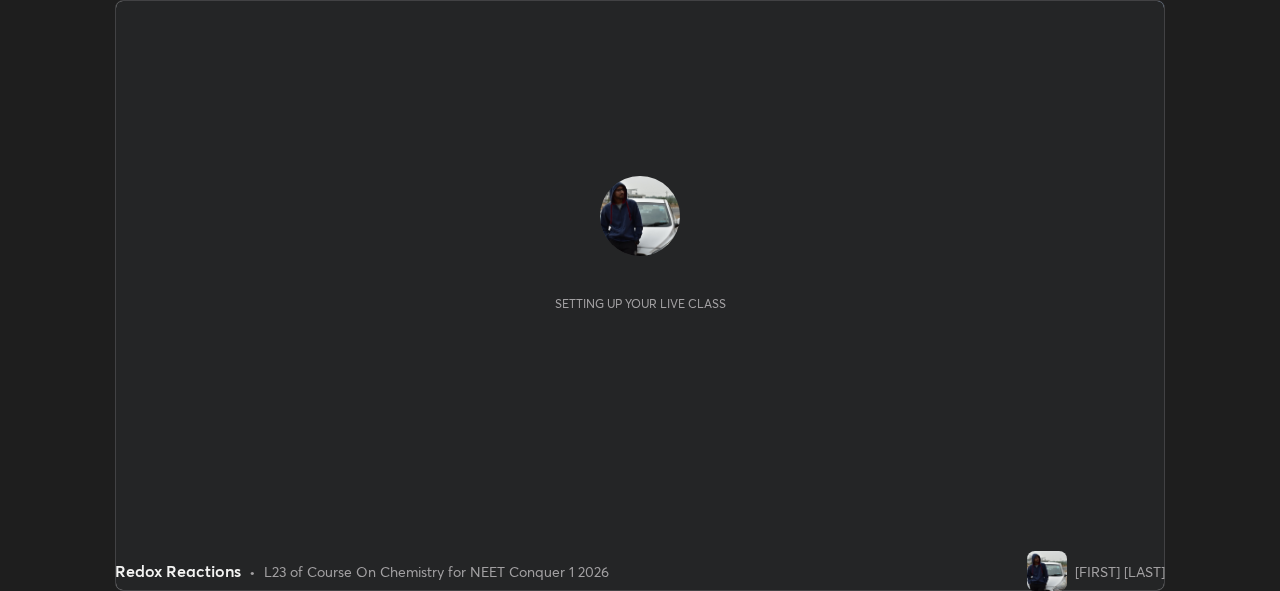 scroll, scrollTop: 0, scrollLeft: 0, axis: both 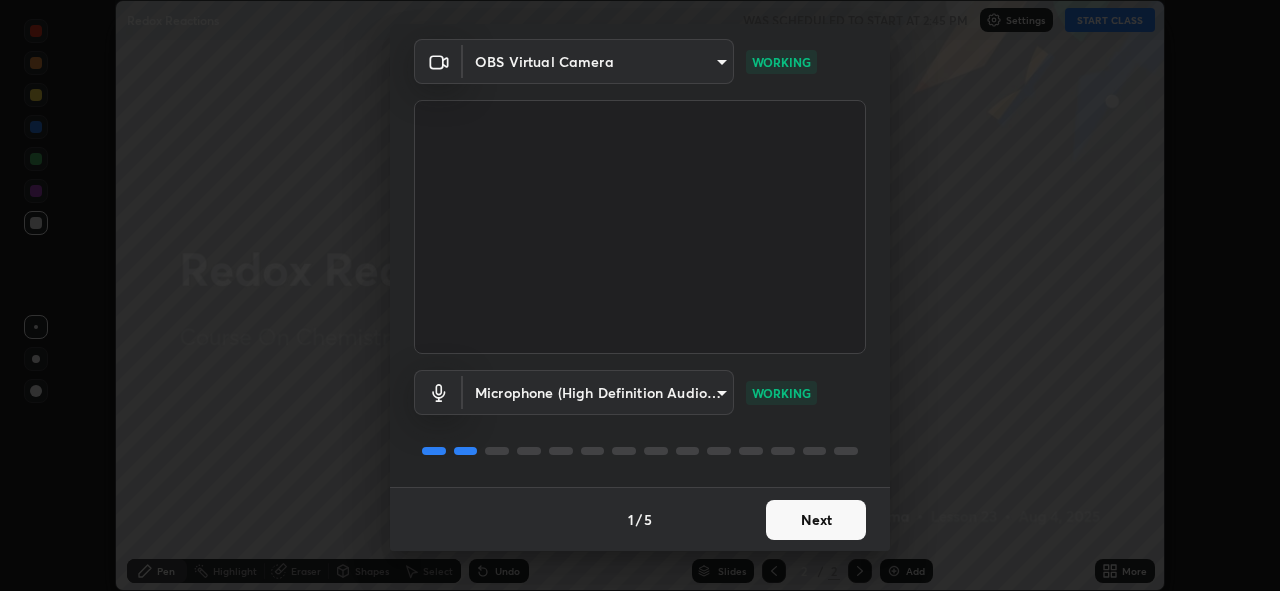 click on "Next" at bounding box center (816, 520) 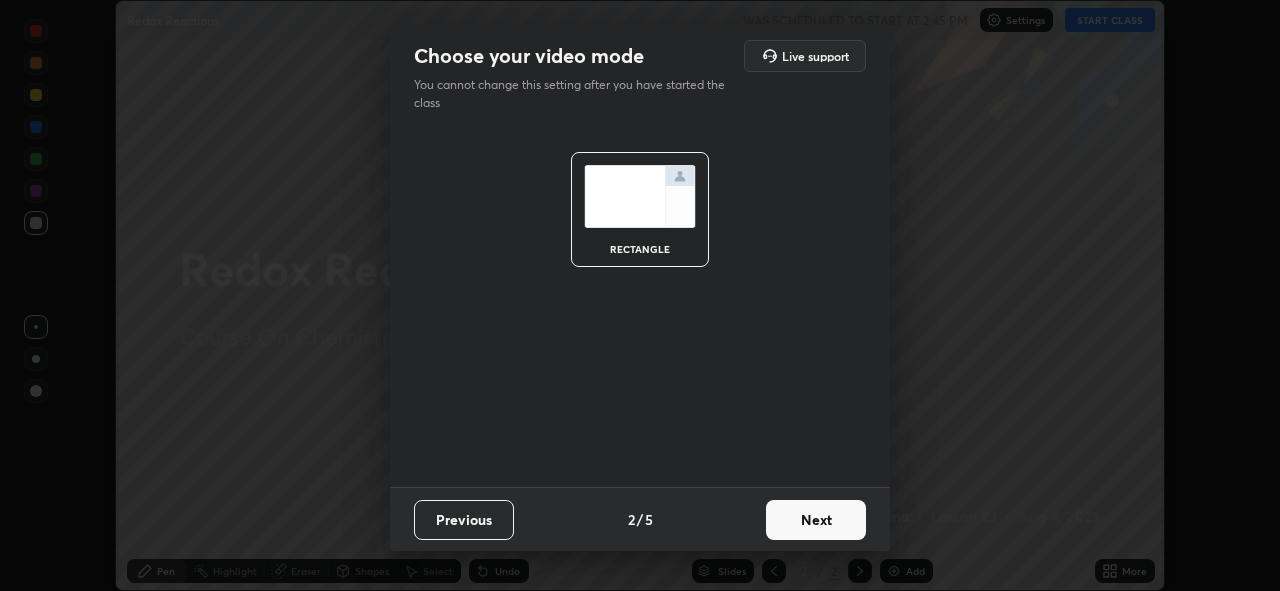 click on "Next" at bounding box center [816, 520] 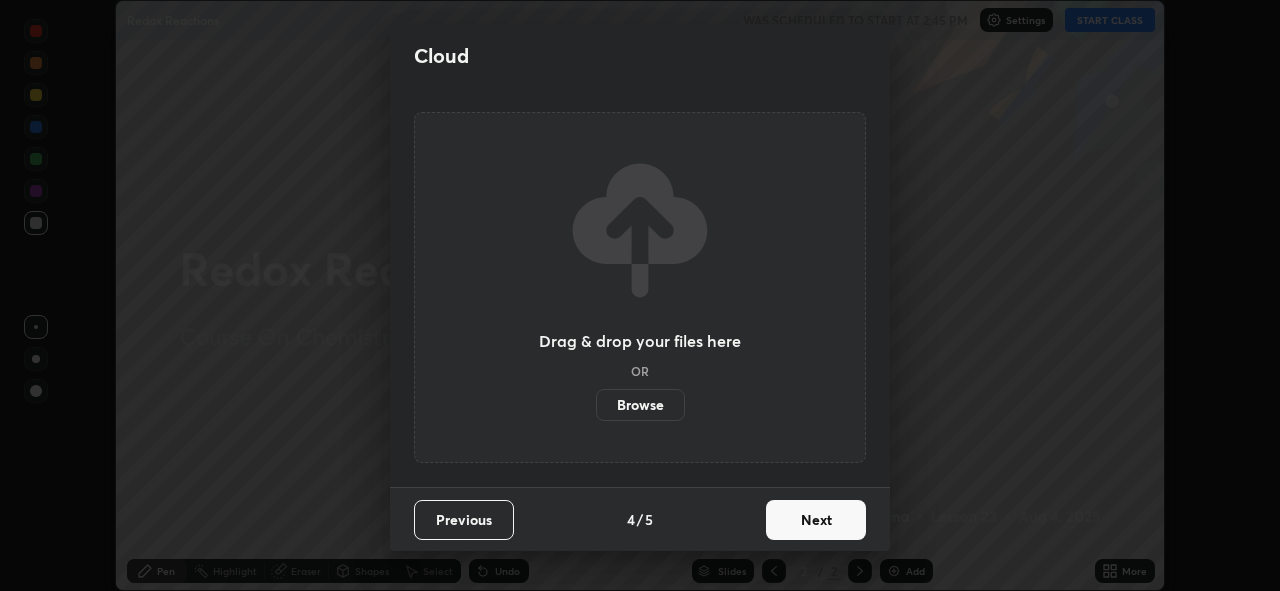 click on "Next" at bounding box center [816, 520] 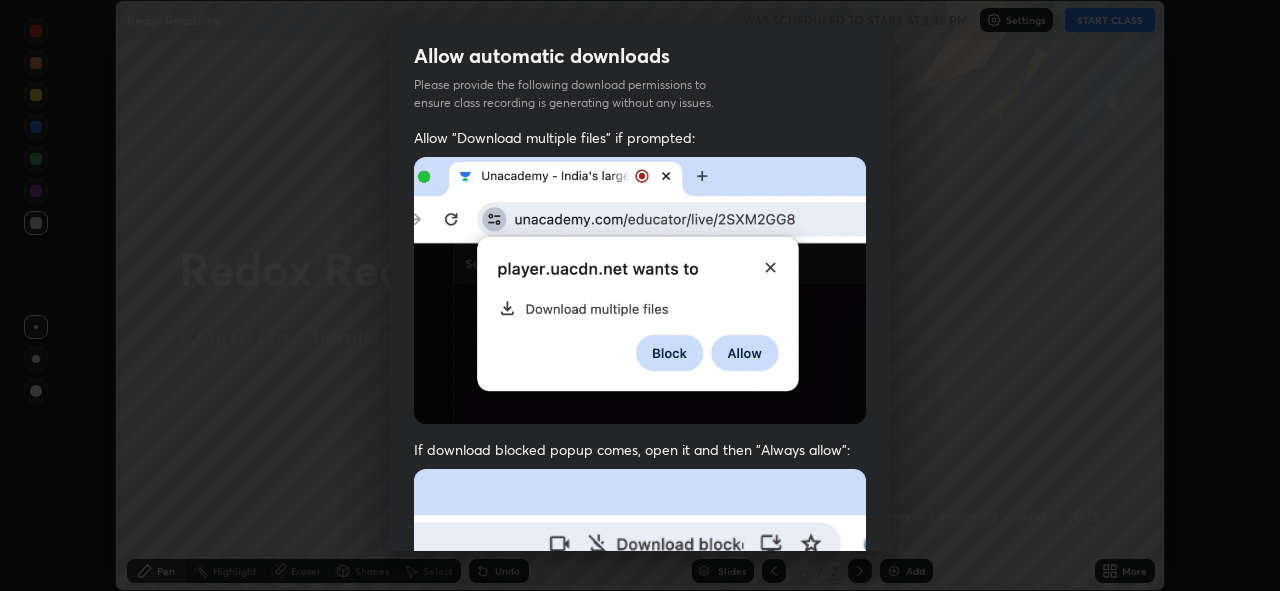 click on "Allow "Download multiple files" if prompted: If download blocked popup comes, open it and then "Always allow": I agree that if I don't provide required permissions, class recording will not be generated" at bounding box center [640, 549] 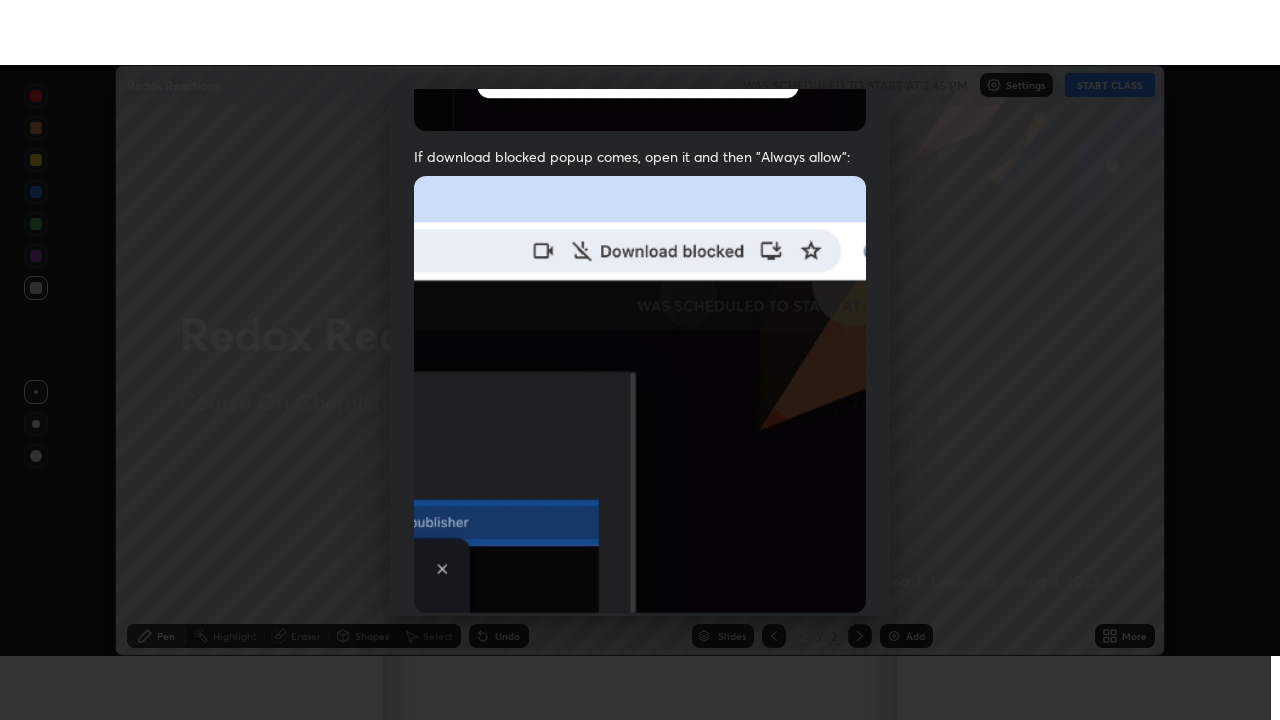 scroll, scrollTop: 473, scrollLeft: 0, axis: vertical 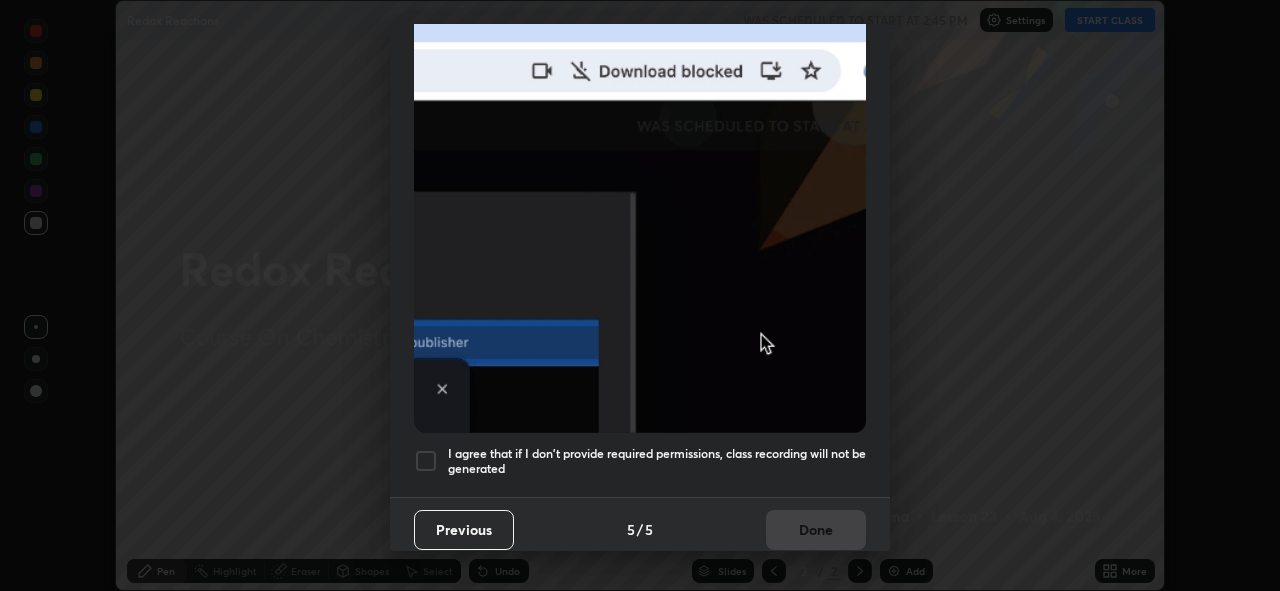 click on "I agree that if I don't provide required permissions, class recording will not be generated" at bounding box center (657, 461) 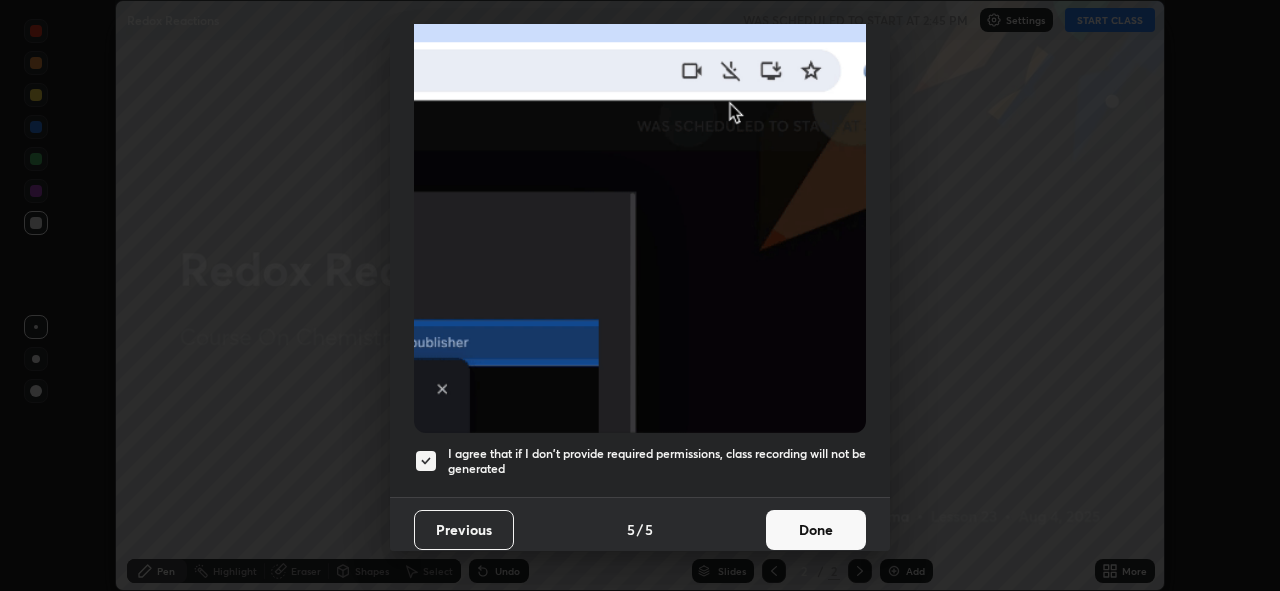 click on "Done" at bounding box center [816, 530] 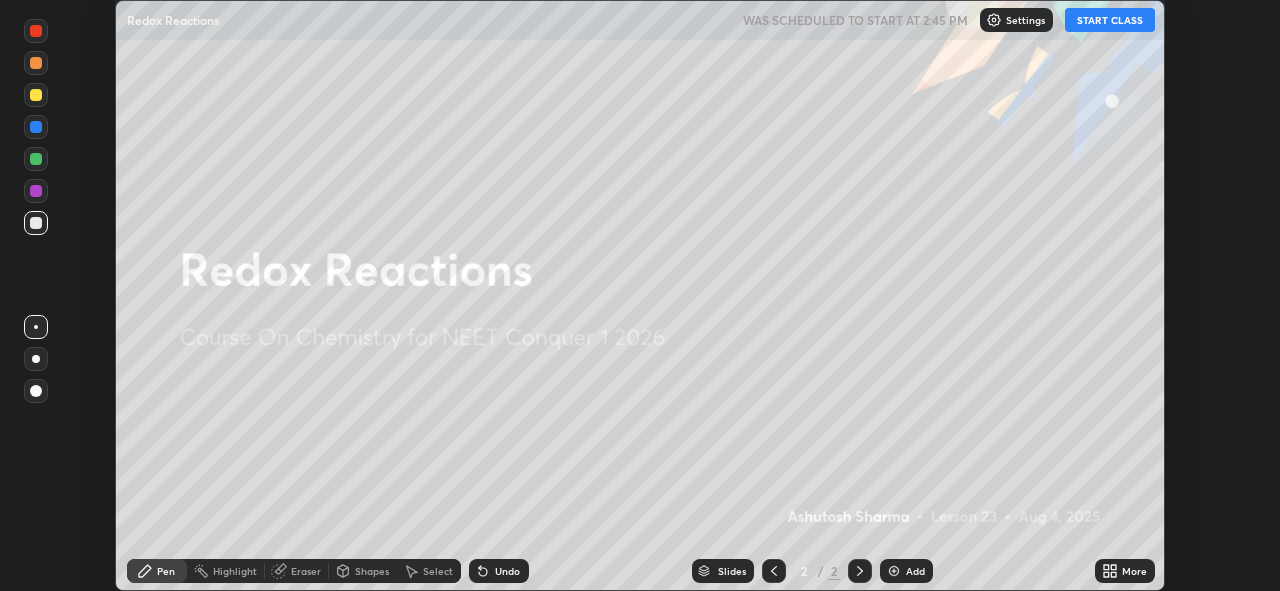 click 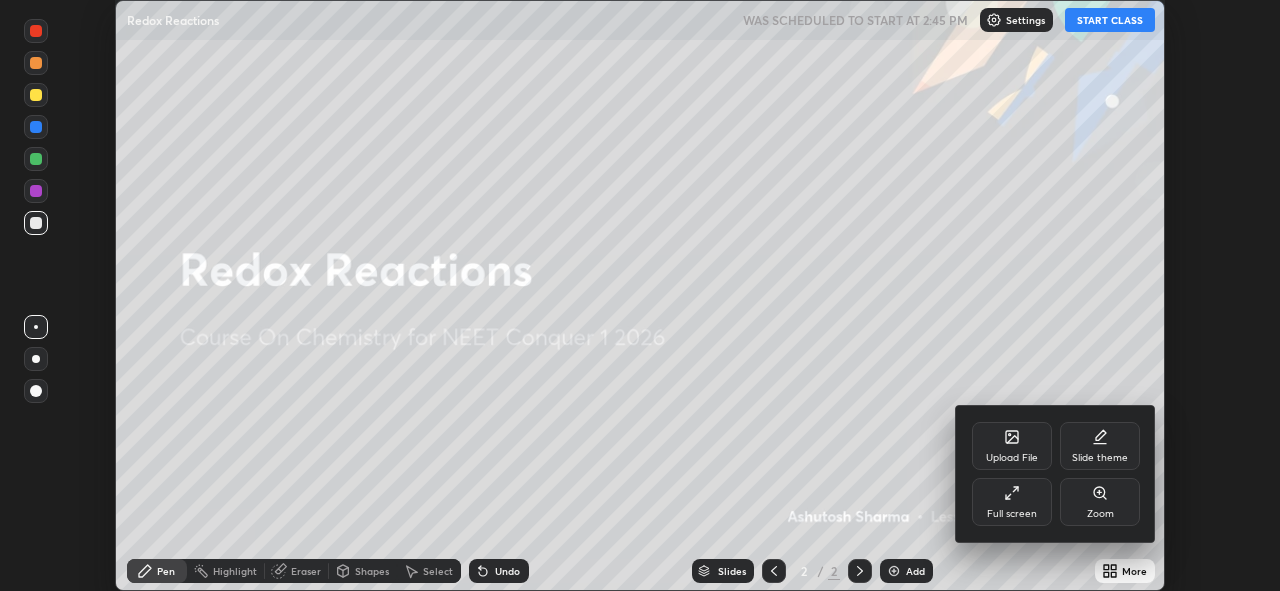 click on "Full screen" at bounding box center [1012, 502] 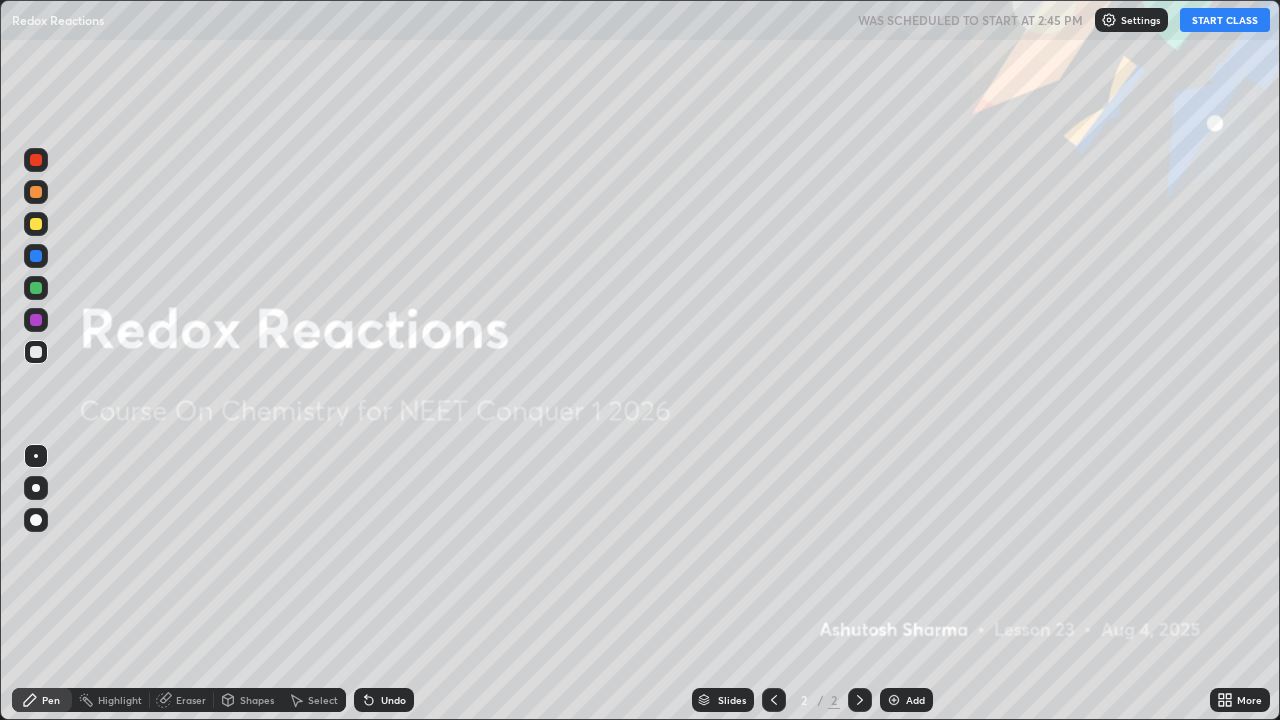 scroll, scrollTop: 99280, scrollLeft: 98720, axis: both 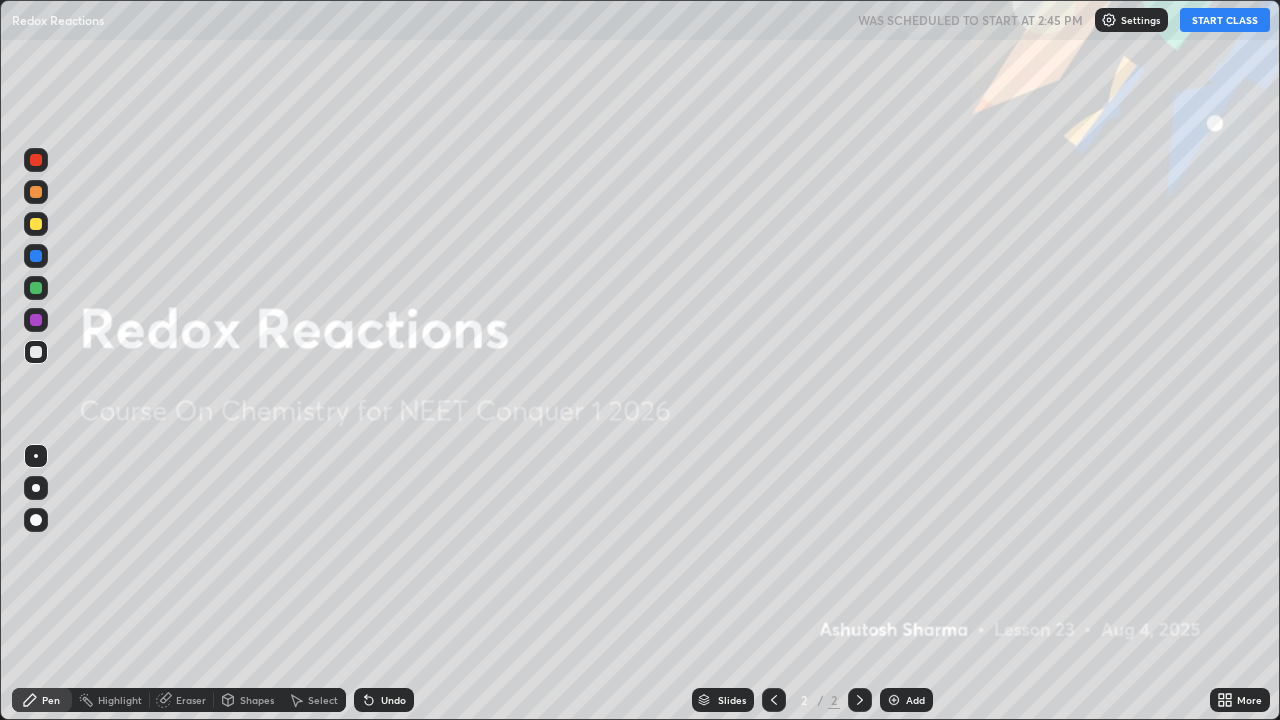 click on "Add" at bounding box center [906, 700] 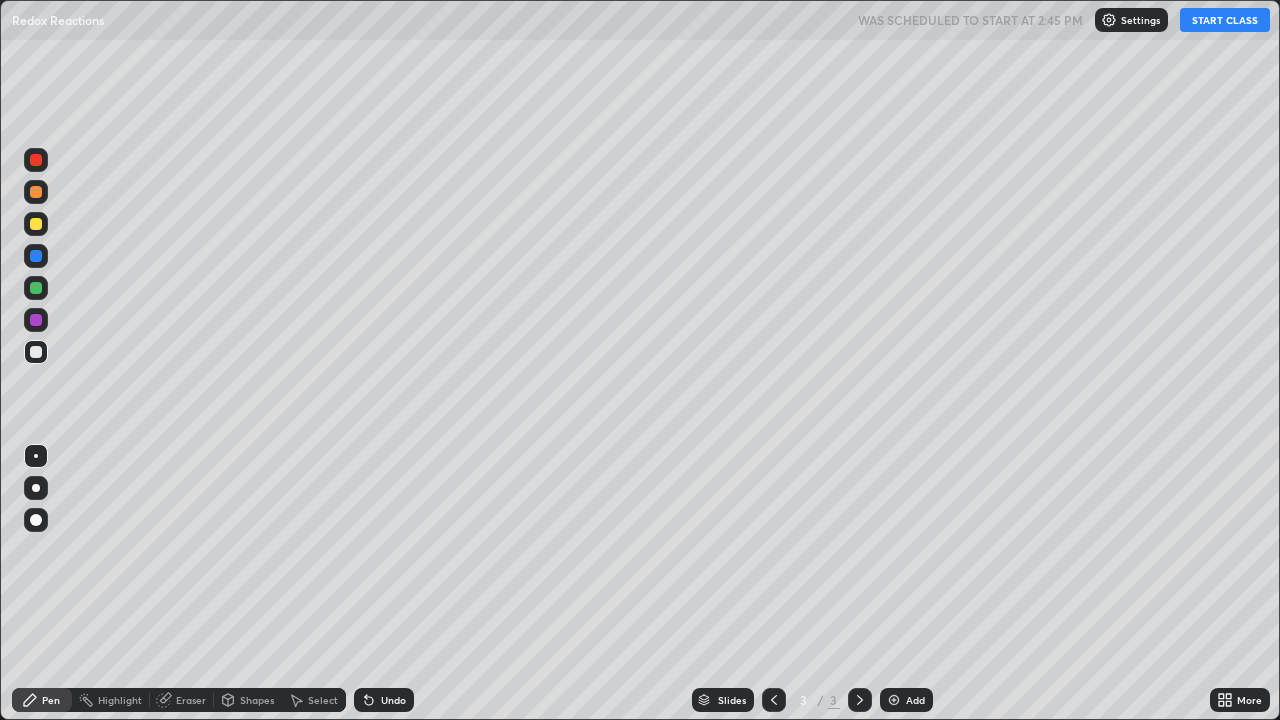 click on "START CLASS" at bounding box center [1225, 20] 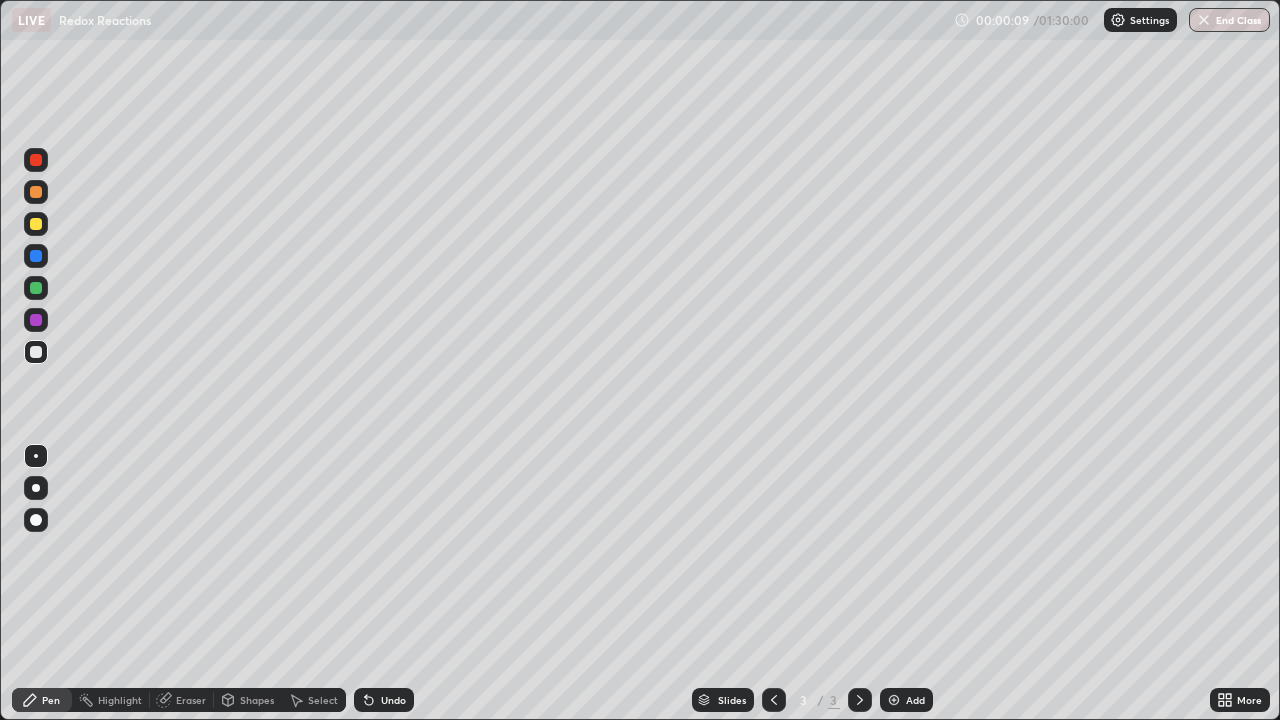 click at bounding box center (36, 488) 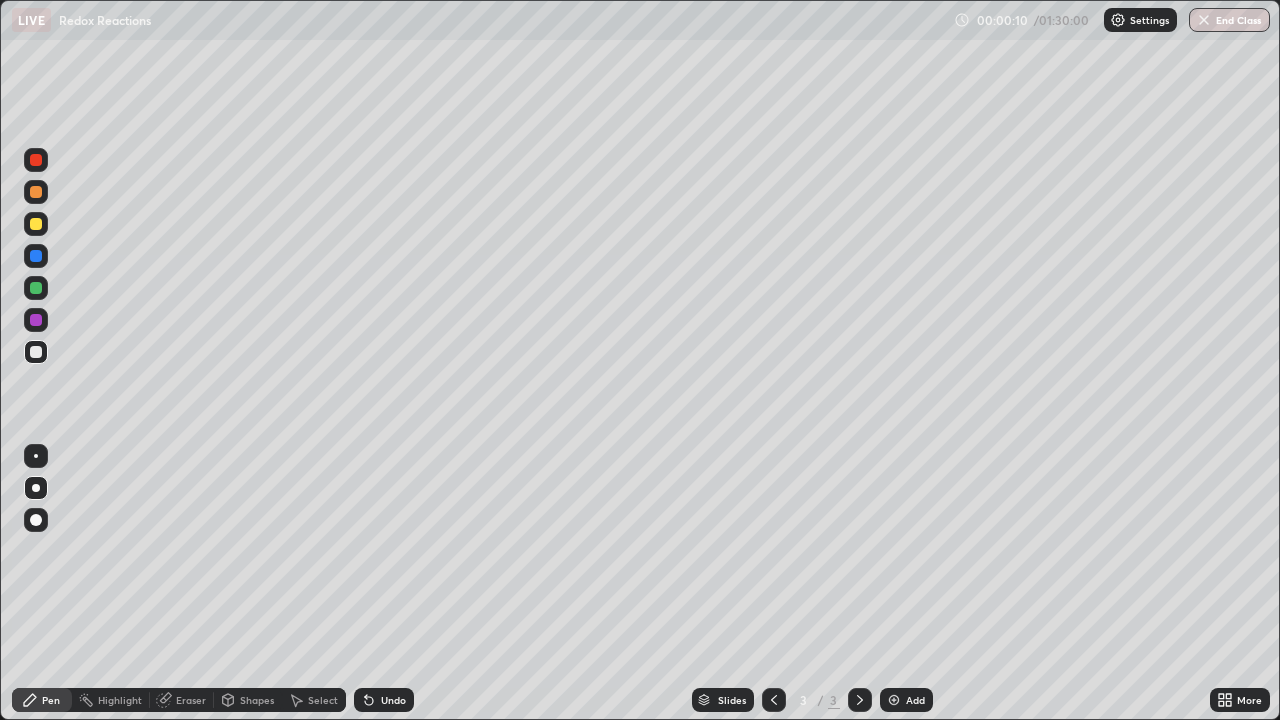 click at bounding box center (36, 224) 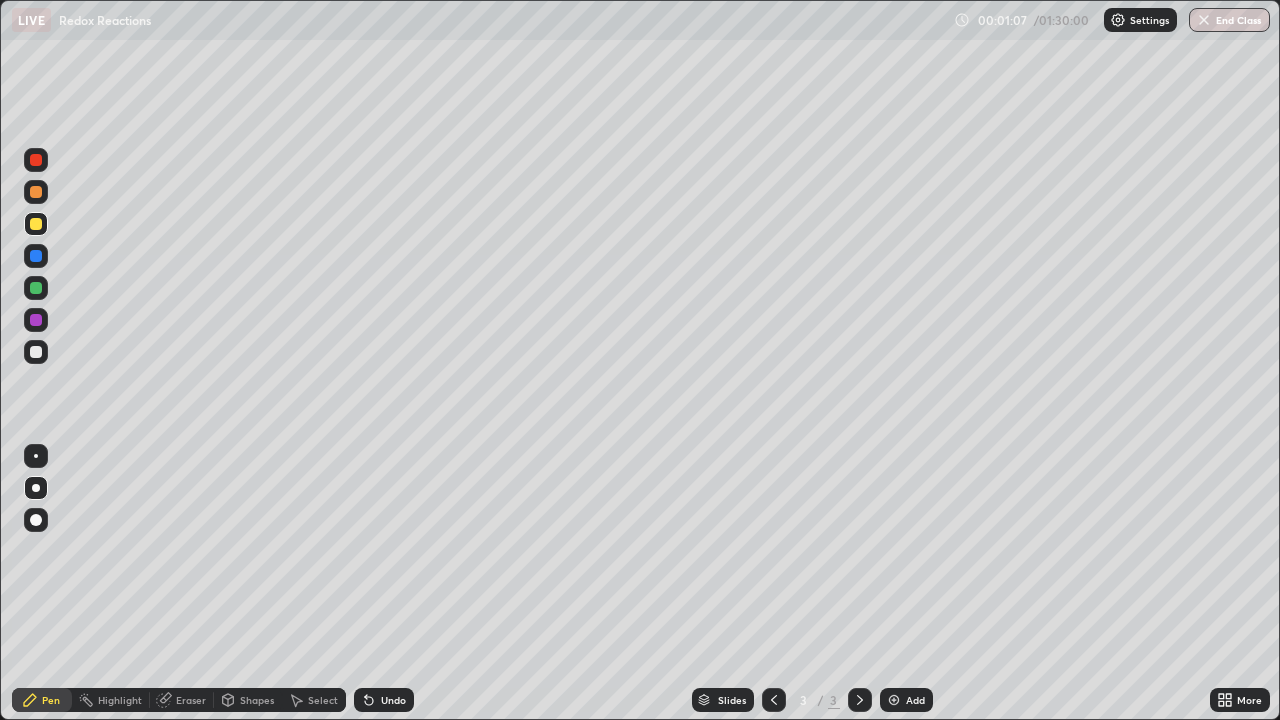 click at bounding box center (36, 288) 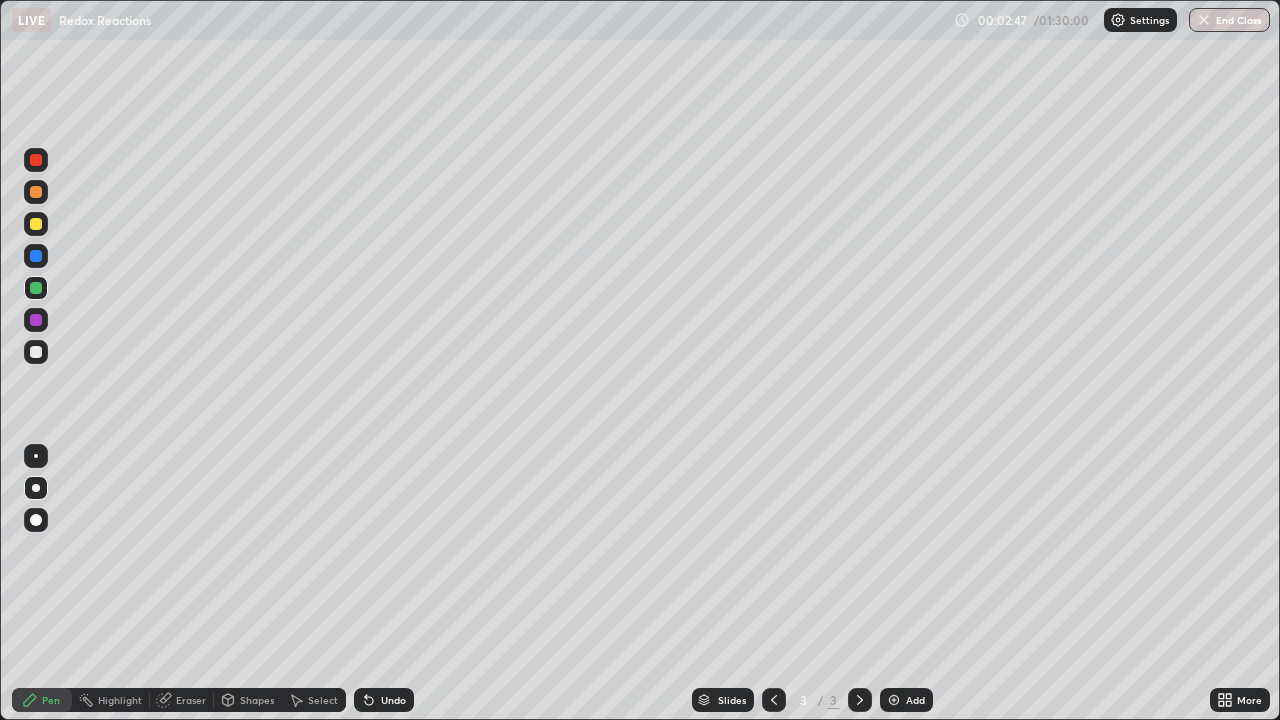 click at bounding box center [36, 256] 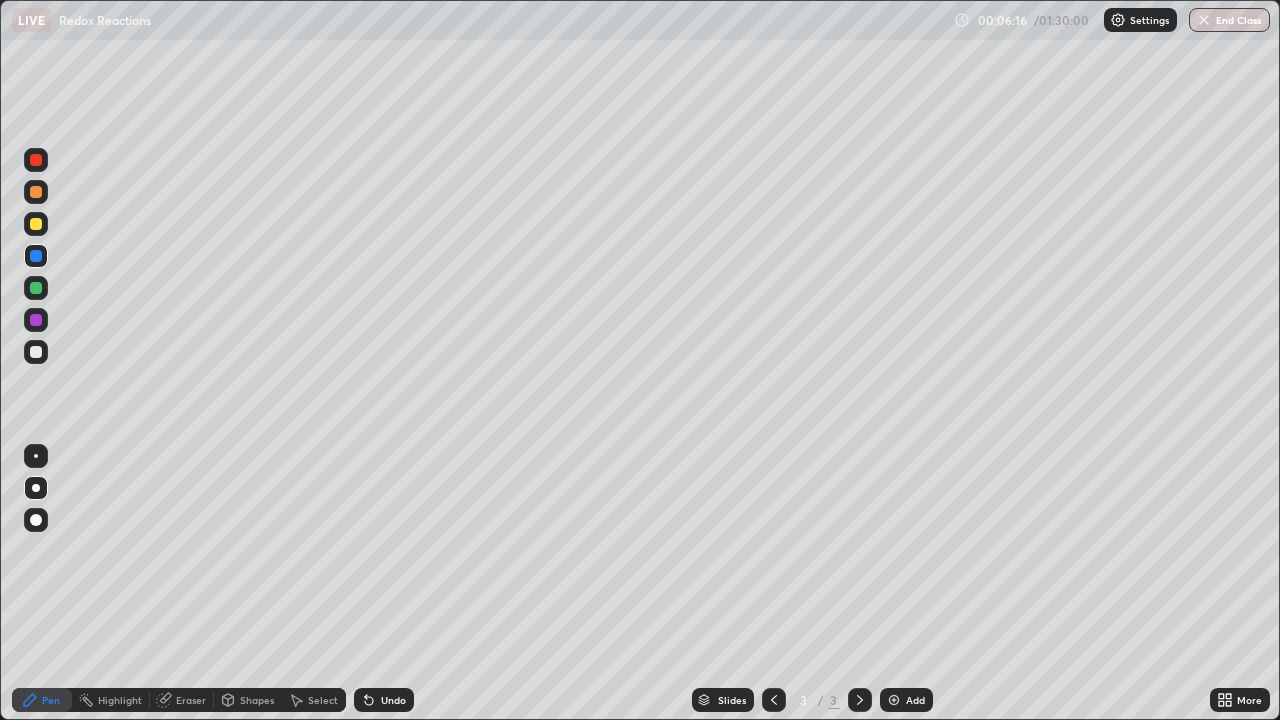 click at bounding box center [36, 352] 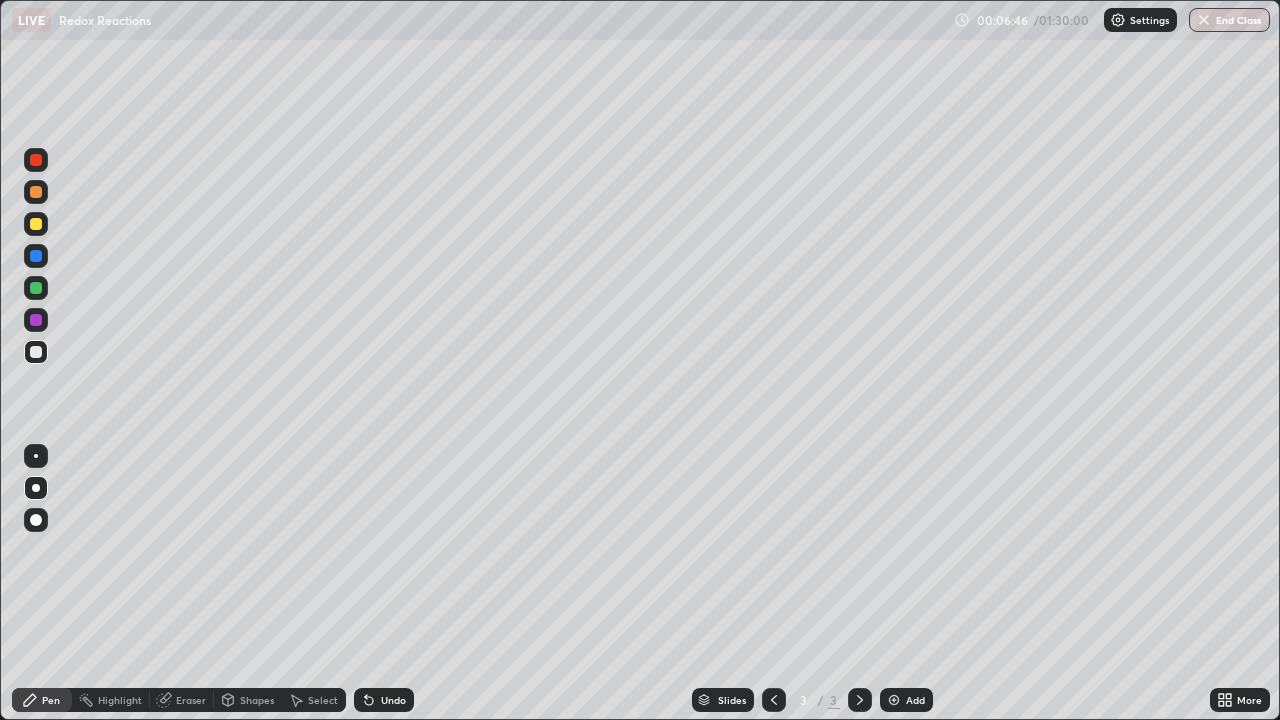 click at bounding box center (894, 700) 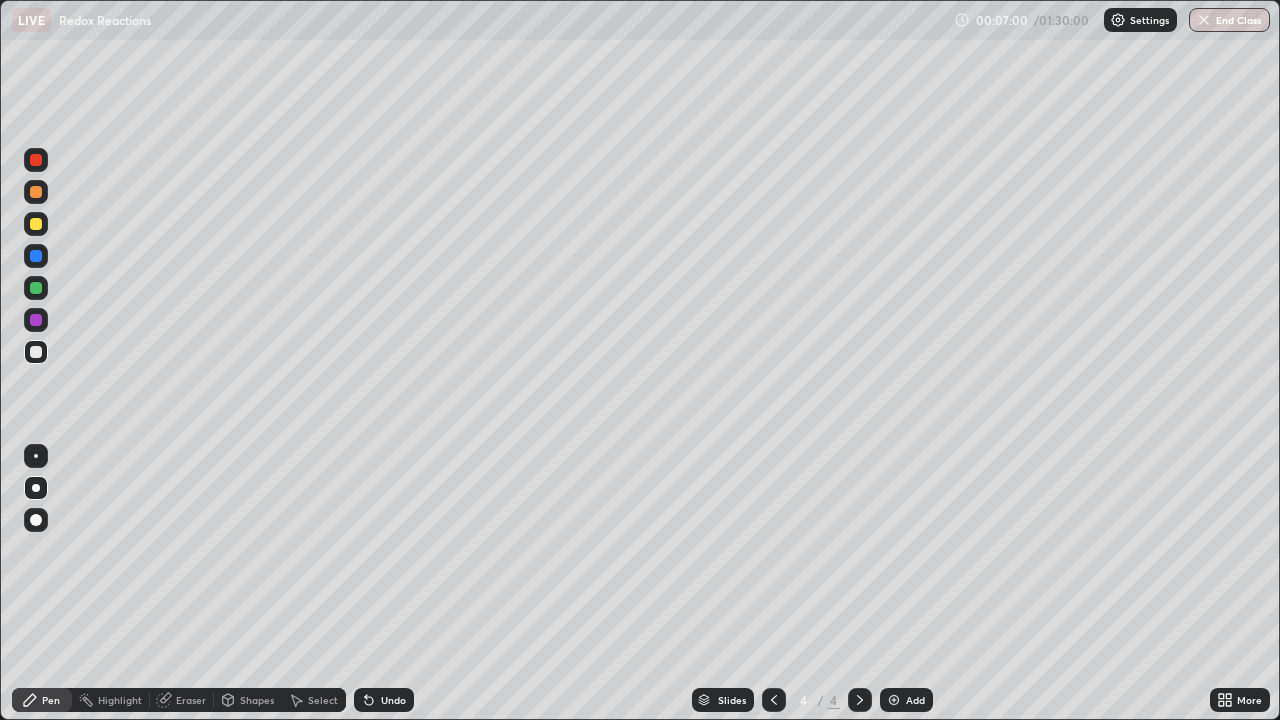 click 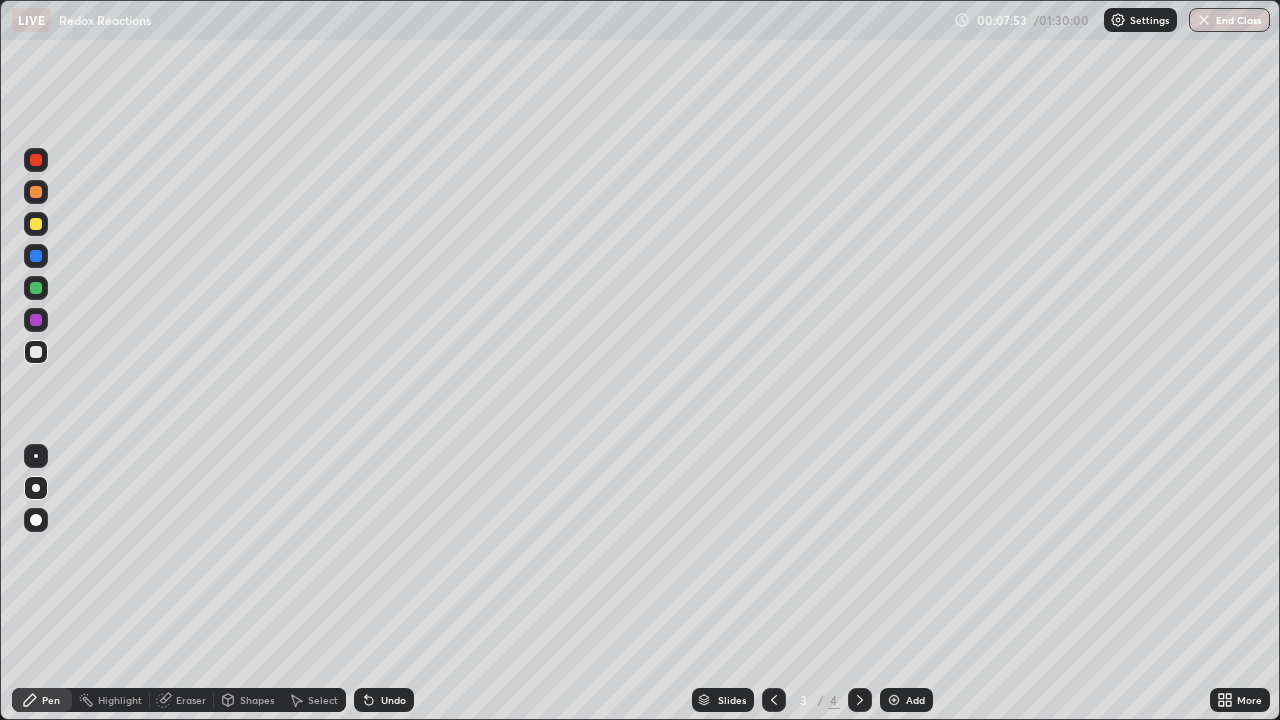 click at bounding box center (860, 700) 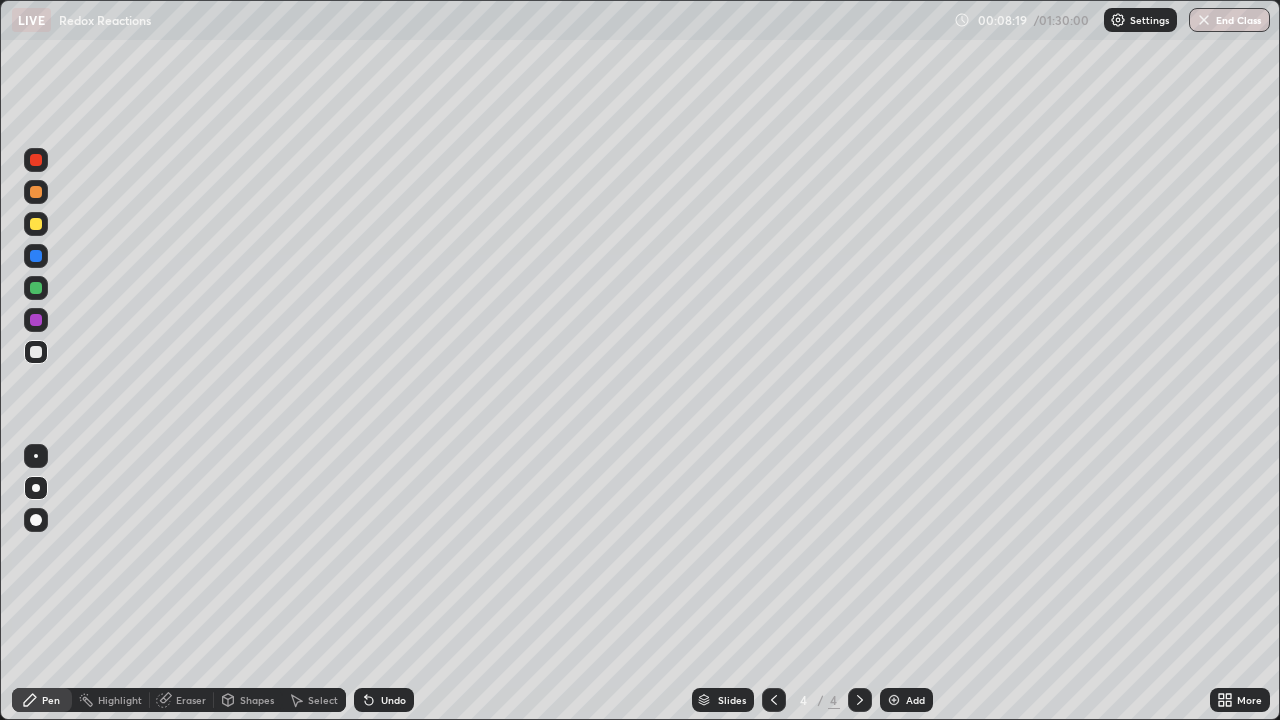click on "Eraser" at bounding box center (191, 700) 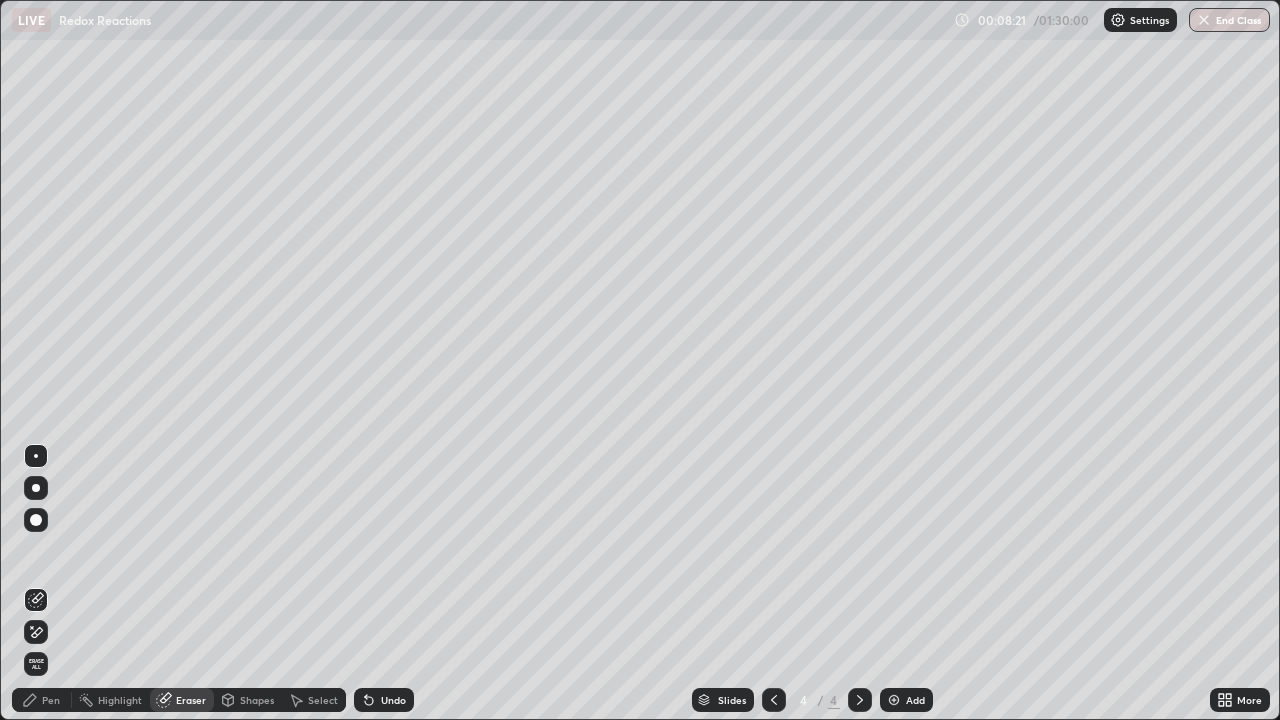 click on "Pen" at bounding box center (51, 700) 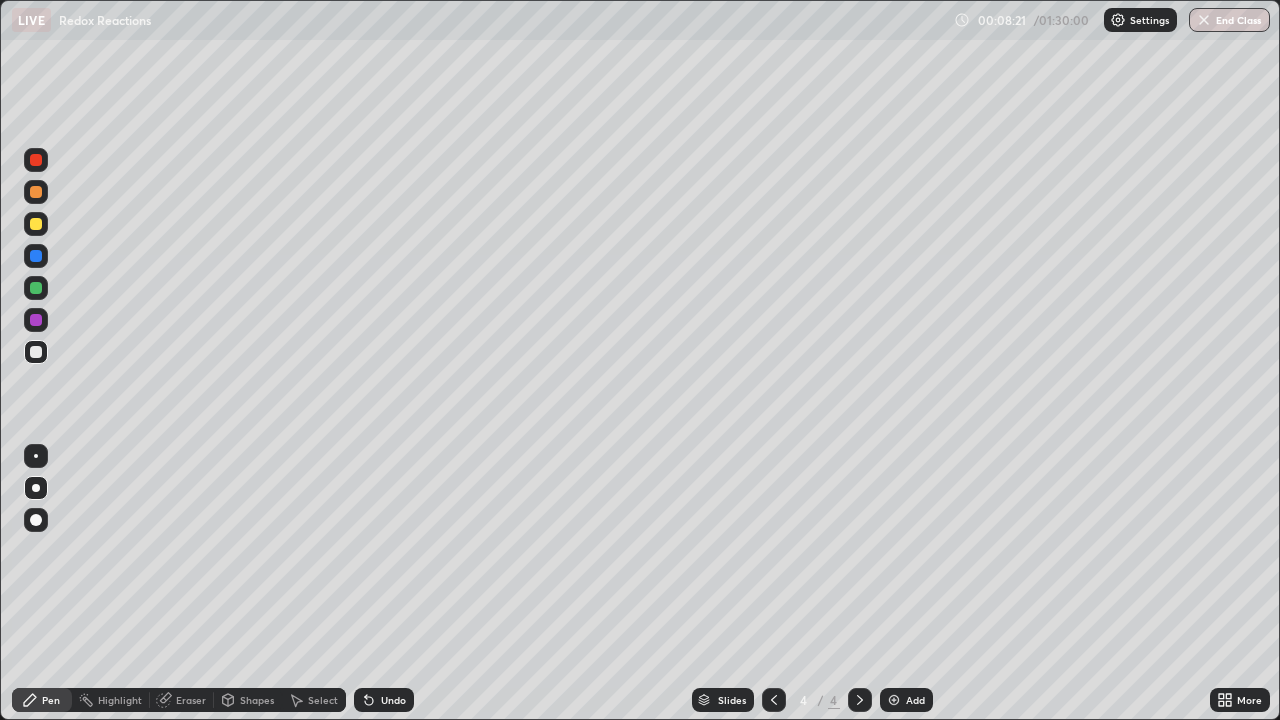 click on "Pen" at bounding box center [51, 700] 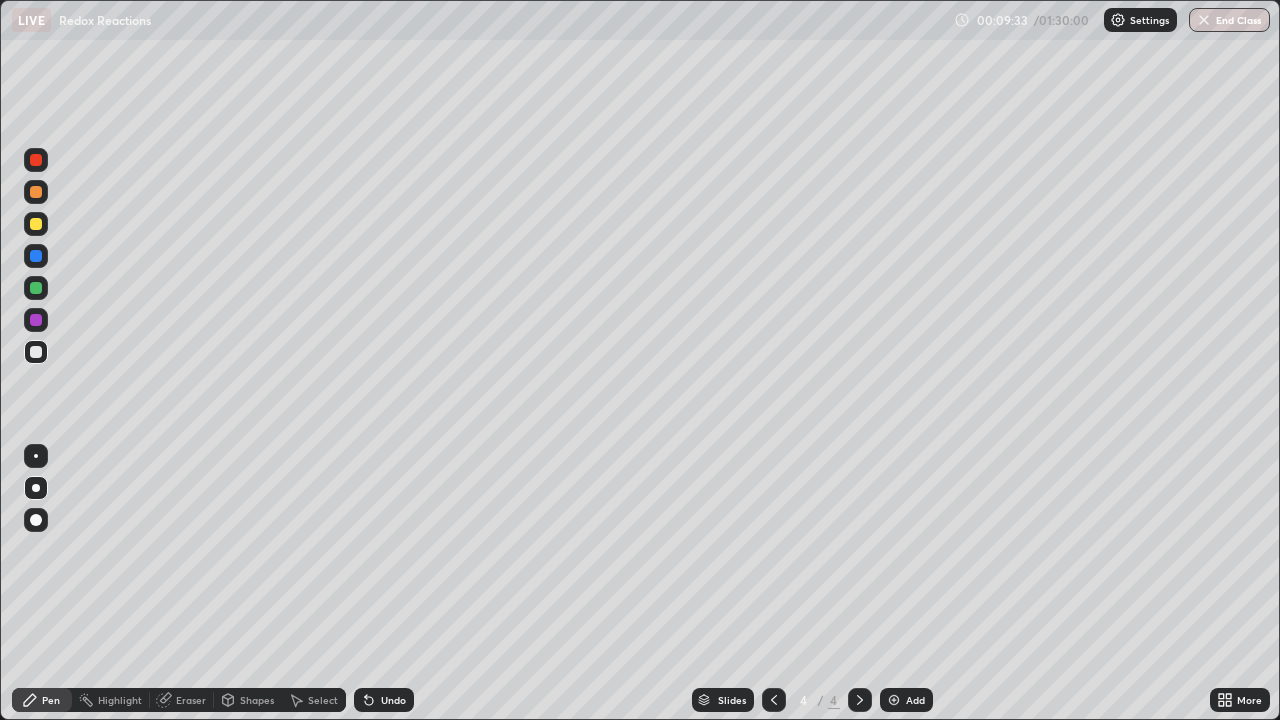 click at bounding box center (36, 256) 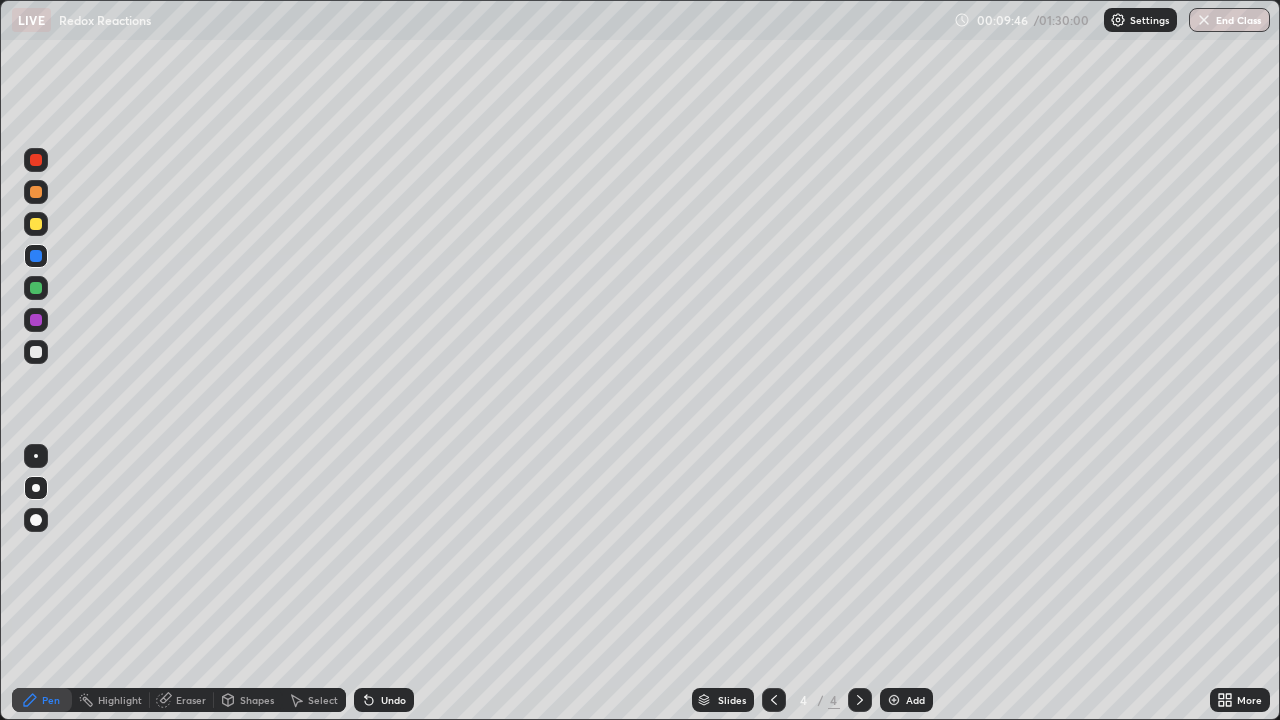 click on "Setting up your live class" at bounding box center (640, 360) 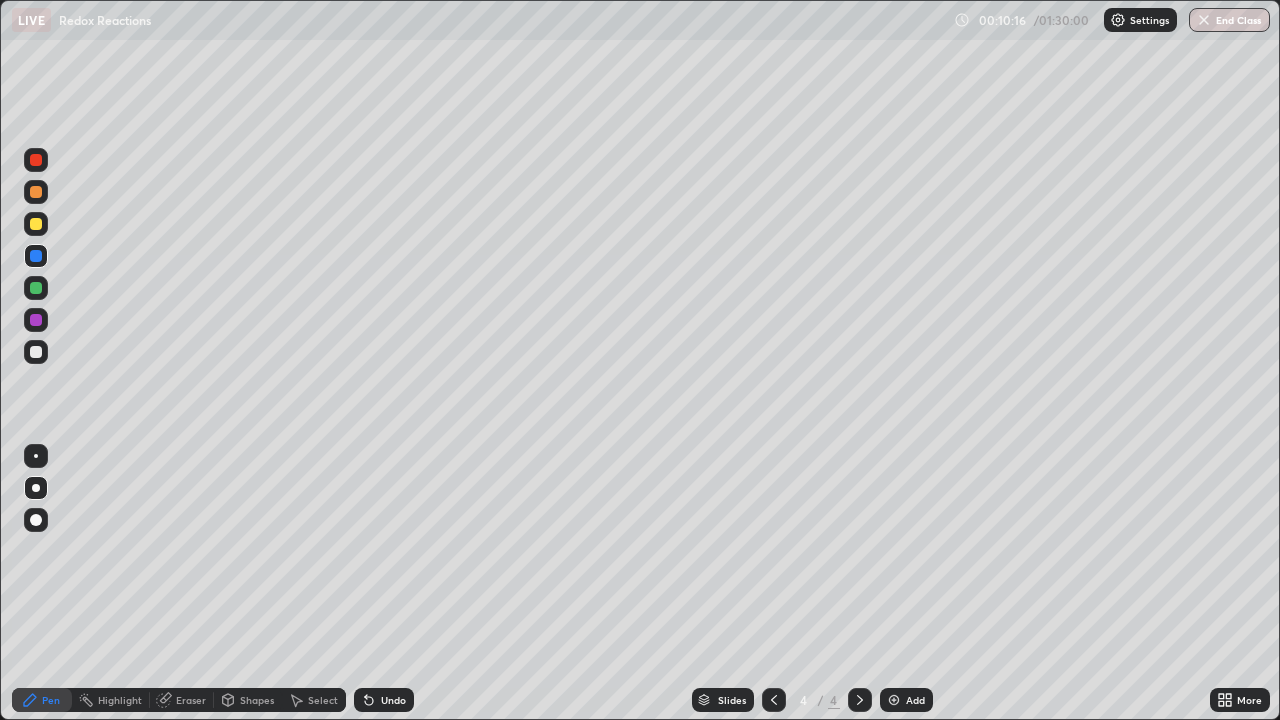 click at bounding box center (36, 288) 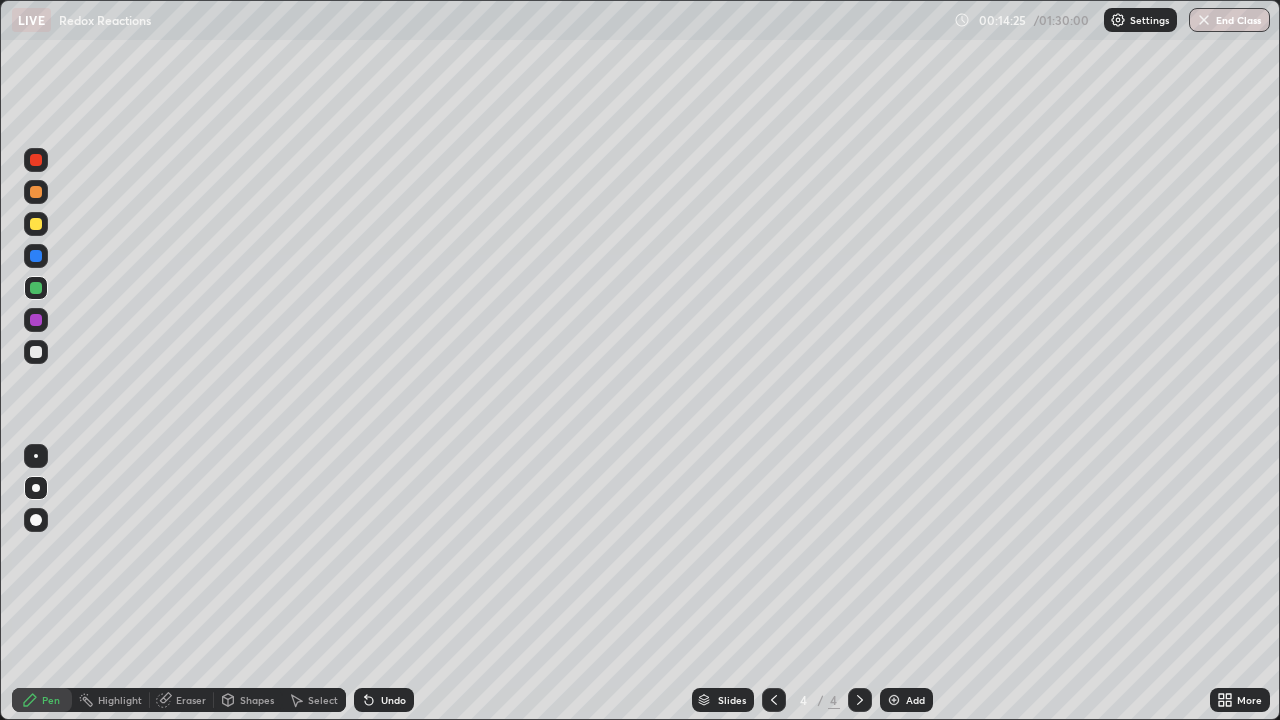 click on "Add" at bounding box center (915, 700) 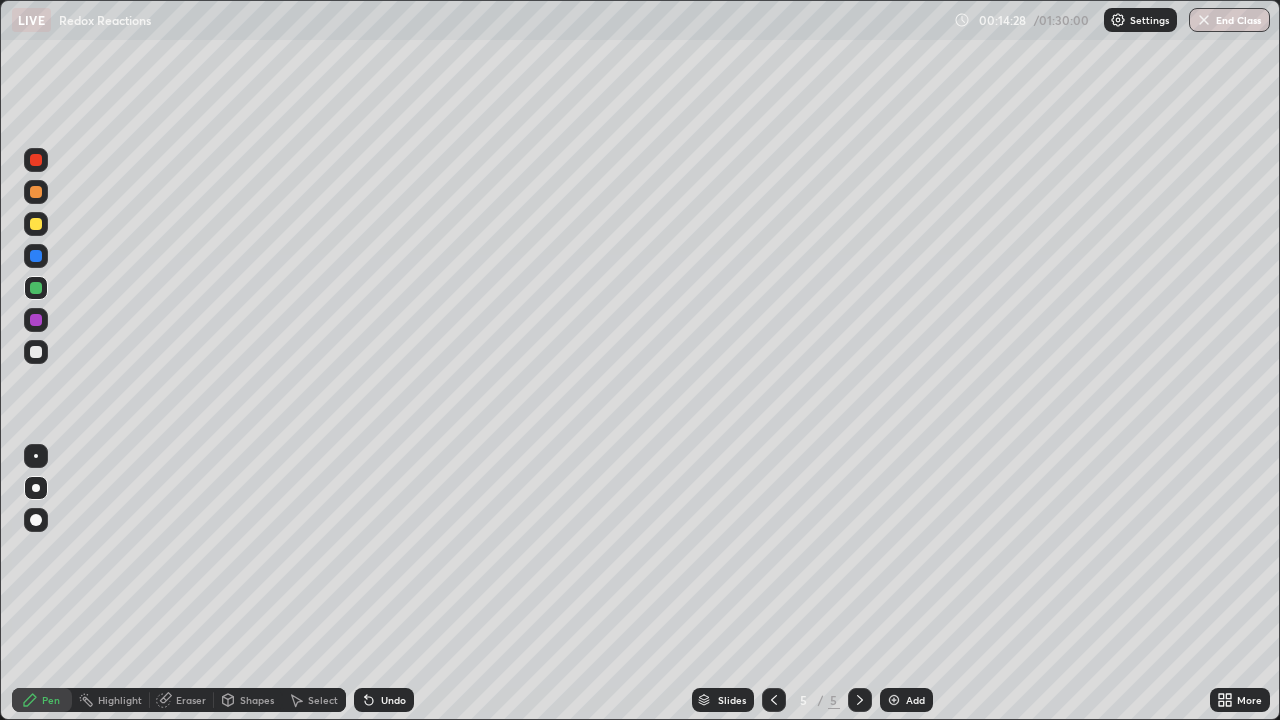 click at bounding box center (36, 160) 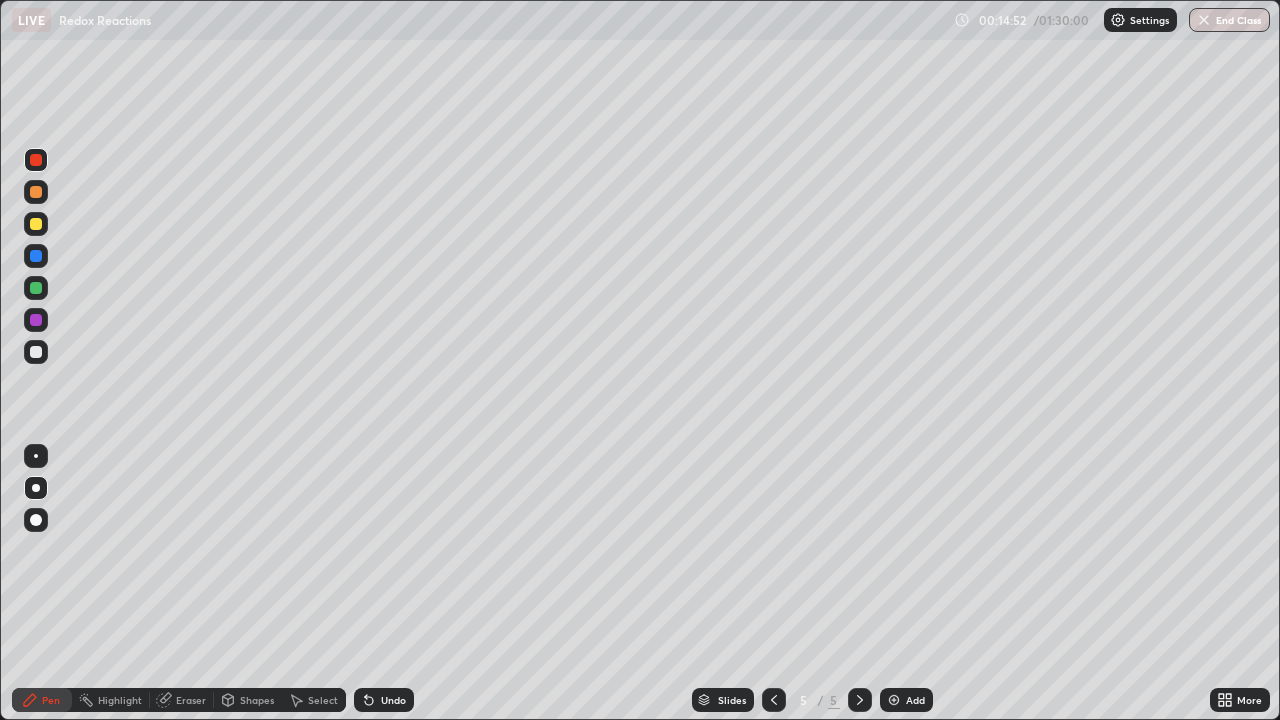 click on "Eraser" at bounding box center (191, 700) 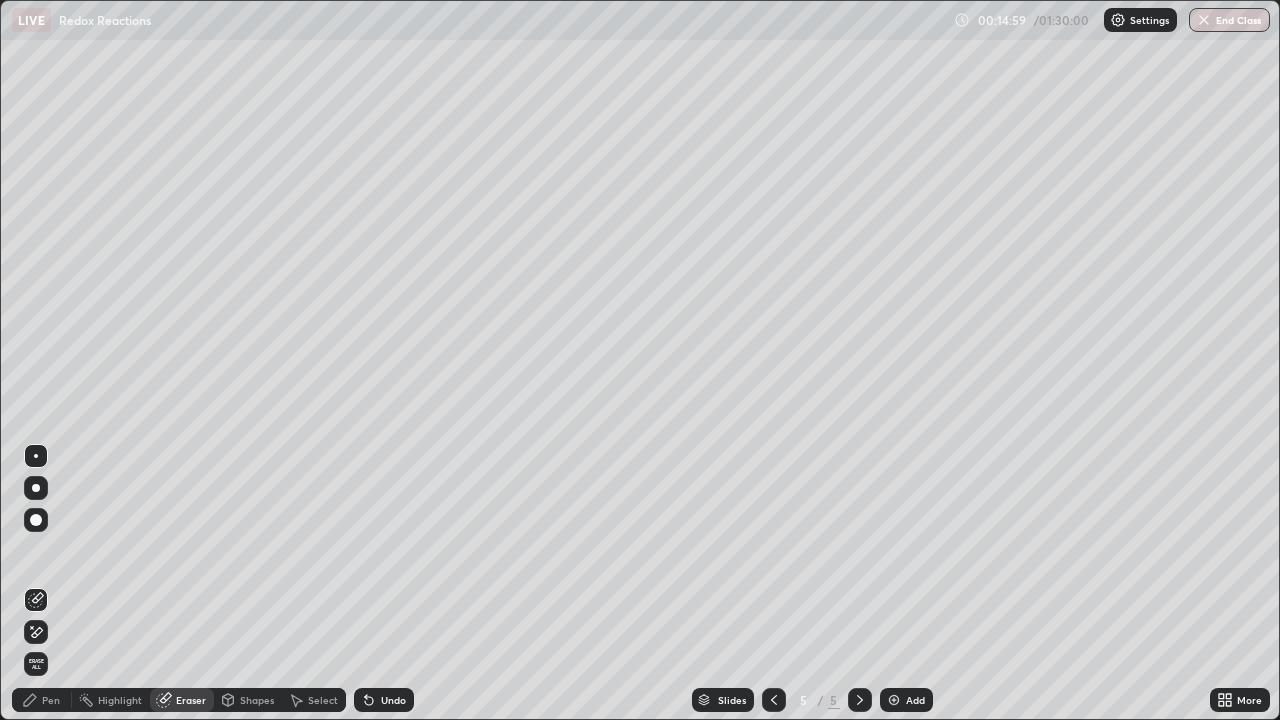click on "Pen" at bounding box center [51, 700] 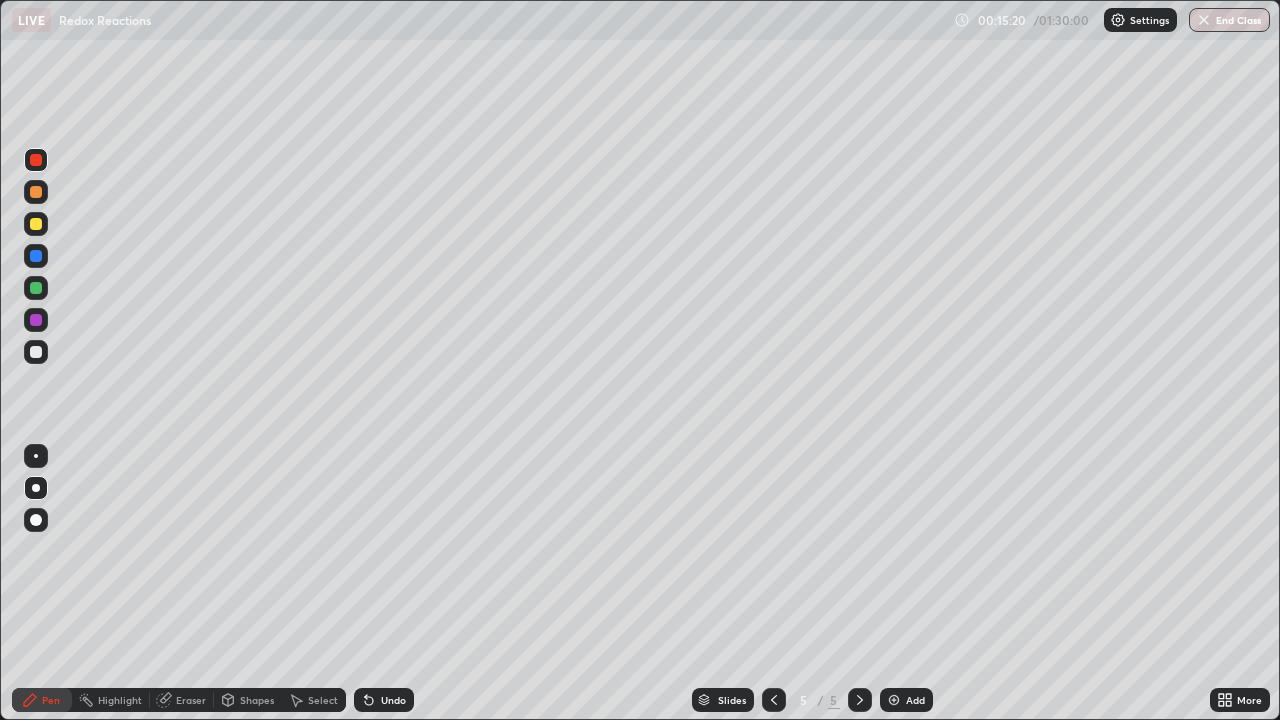 click at bounding box center [36, 352] 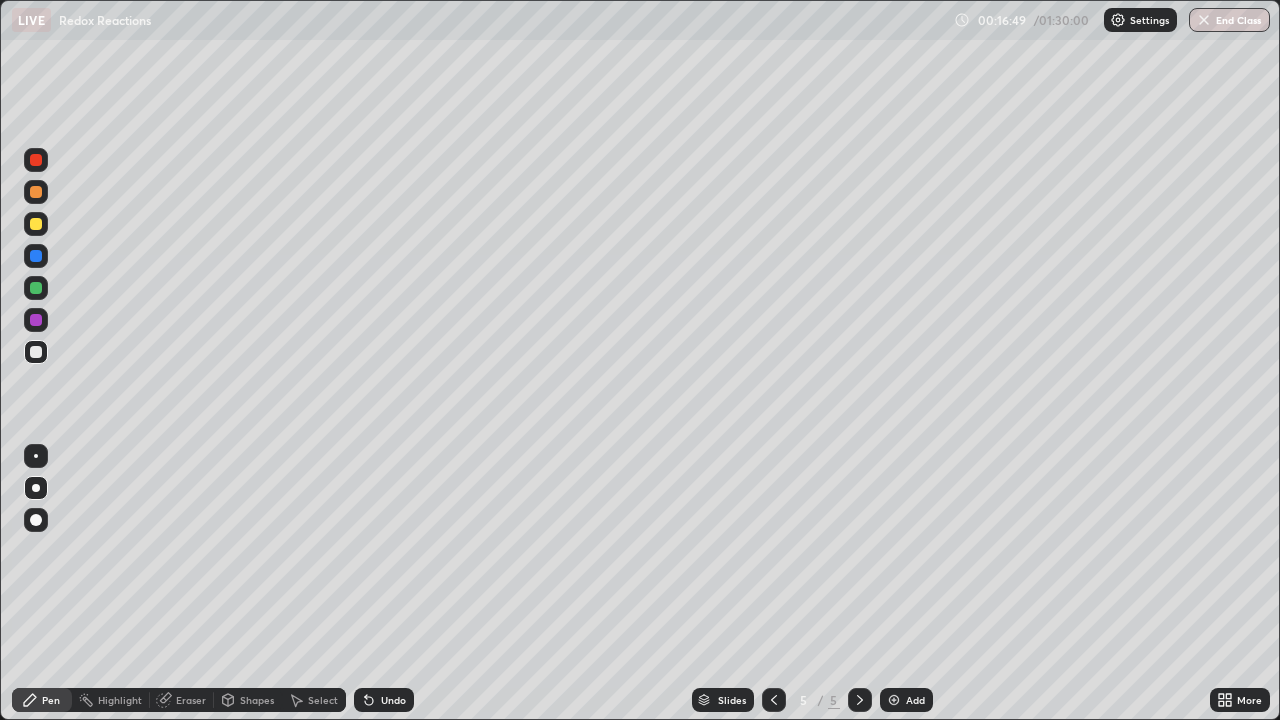 click at bounding box center [894, 700] 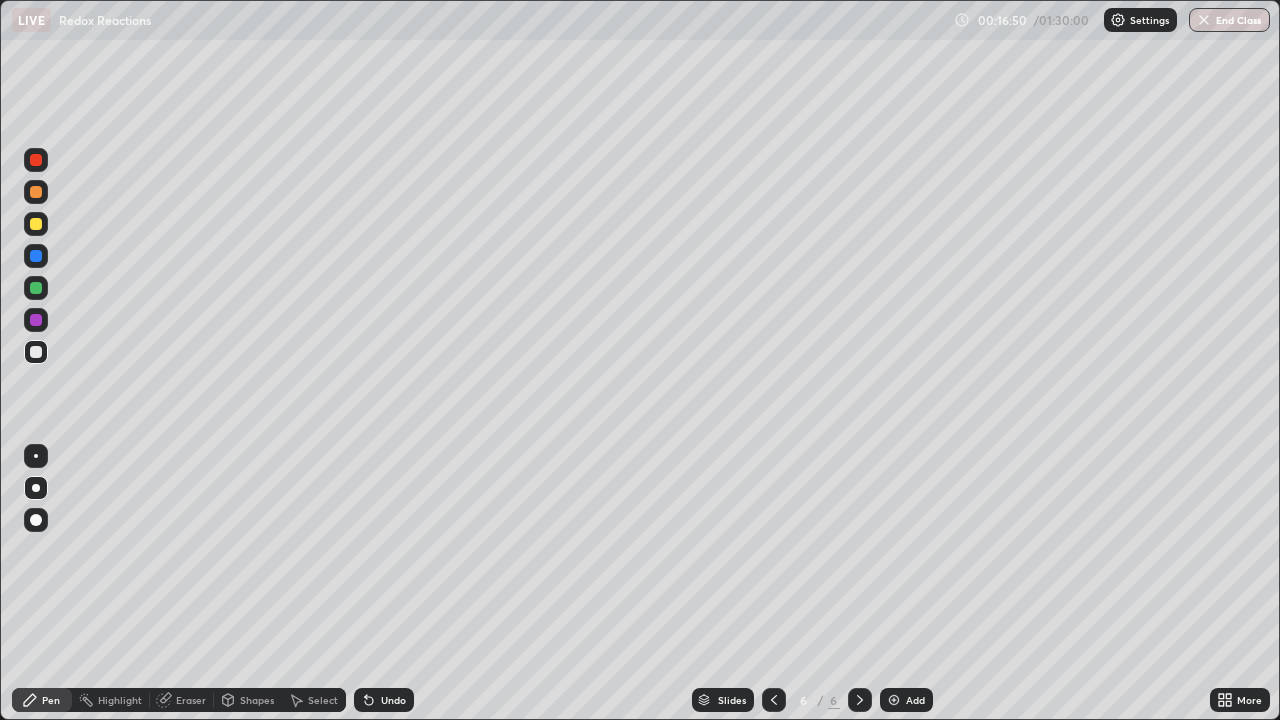 click at bounding box center [36, 192] 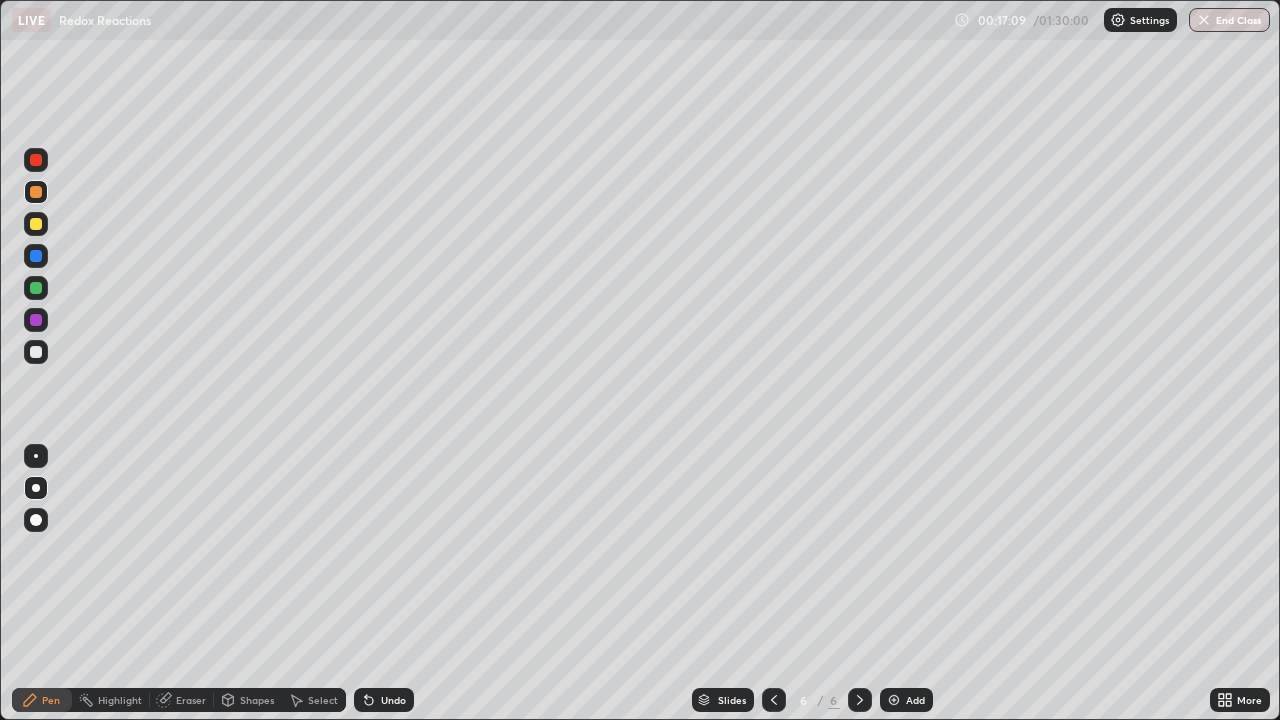 click at bounding box center (36, 288) 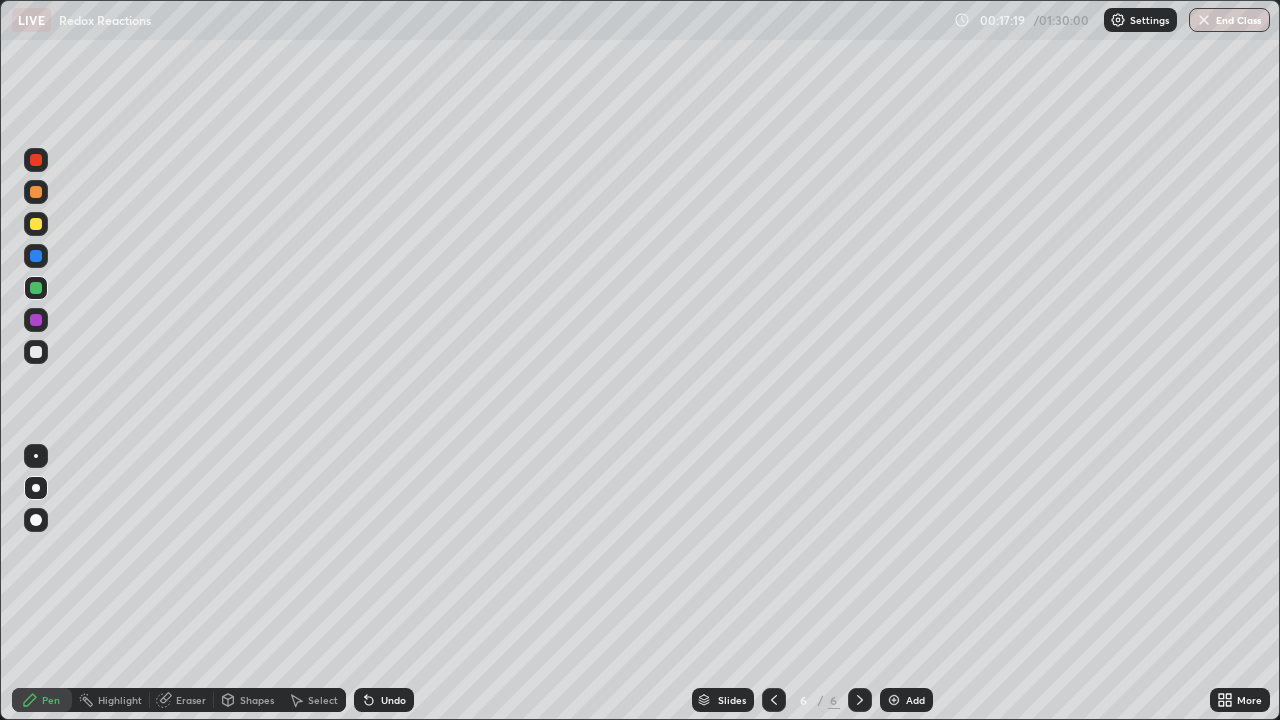 click on "Eraser" at bounding box center [191, 700] 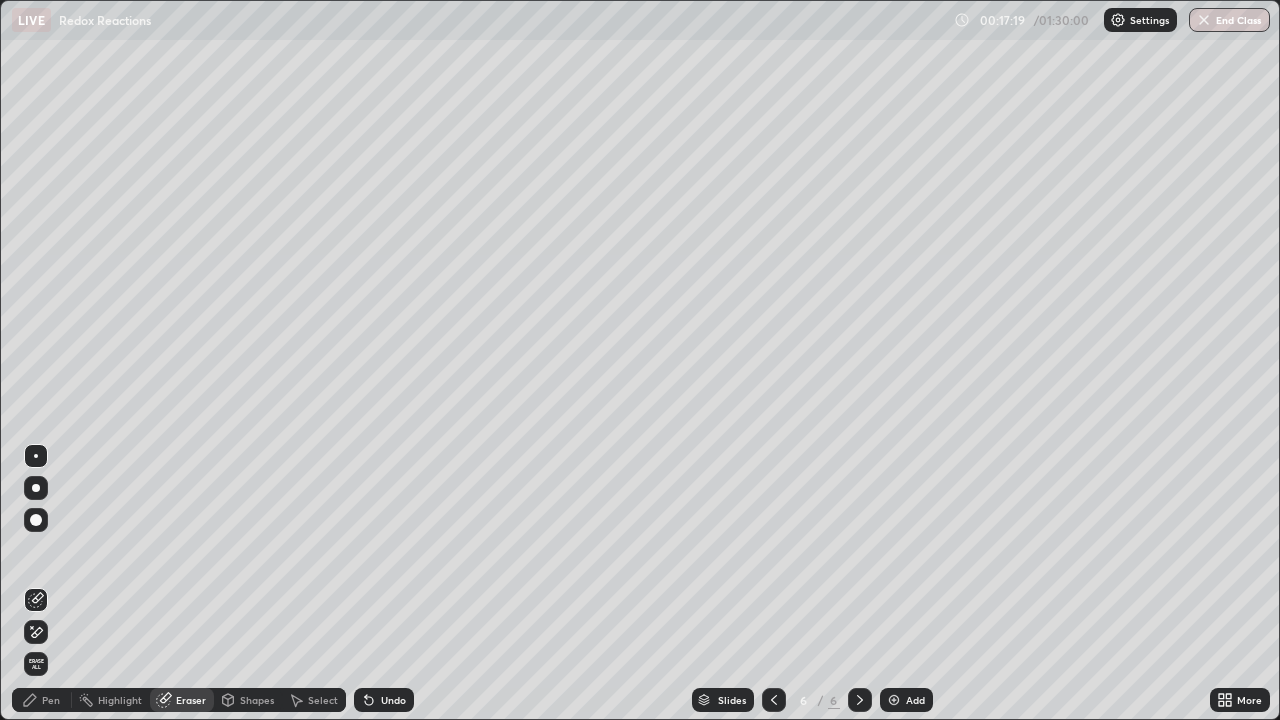 click on "Eraser" at bounding box center (191, 700) 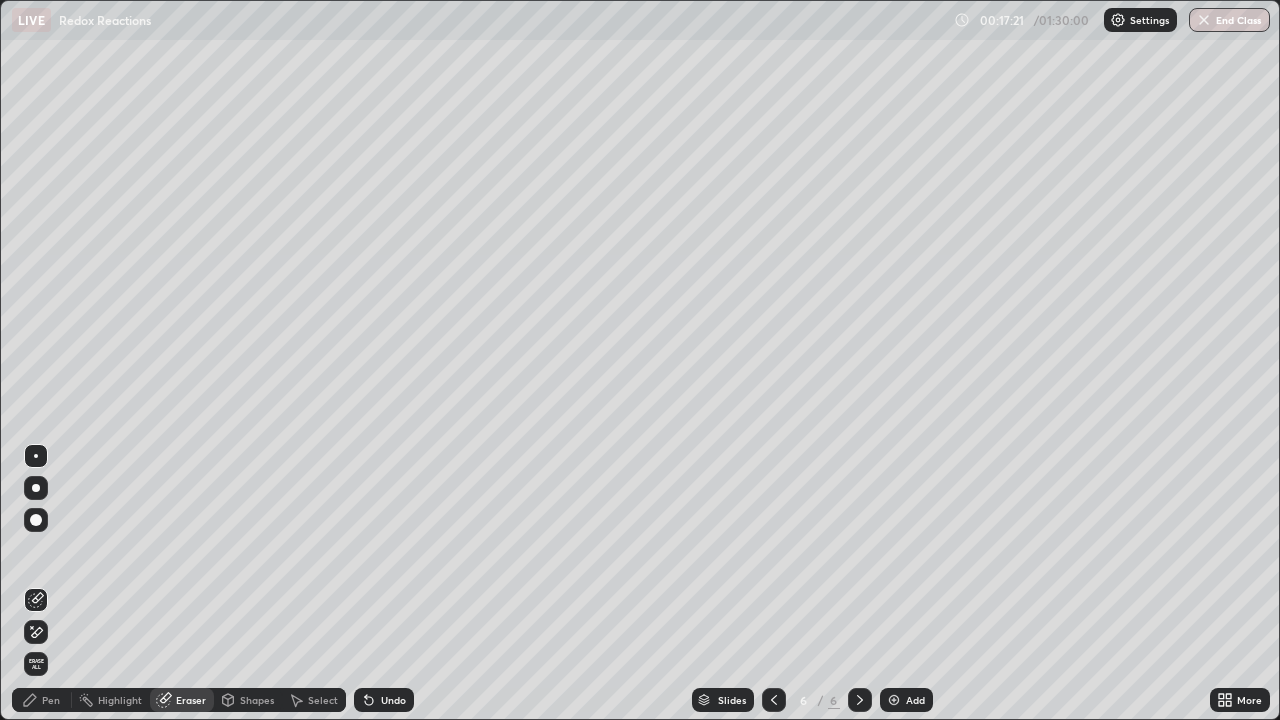 click on "Pen" at bounding box center (42, 700) 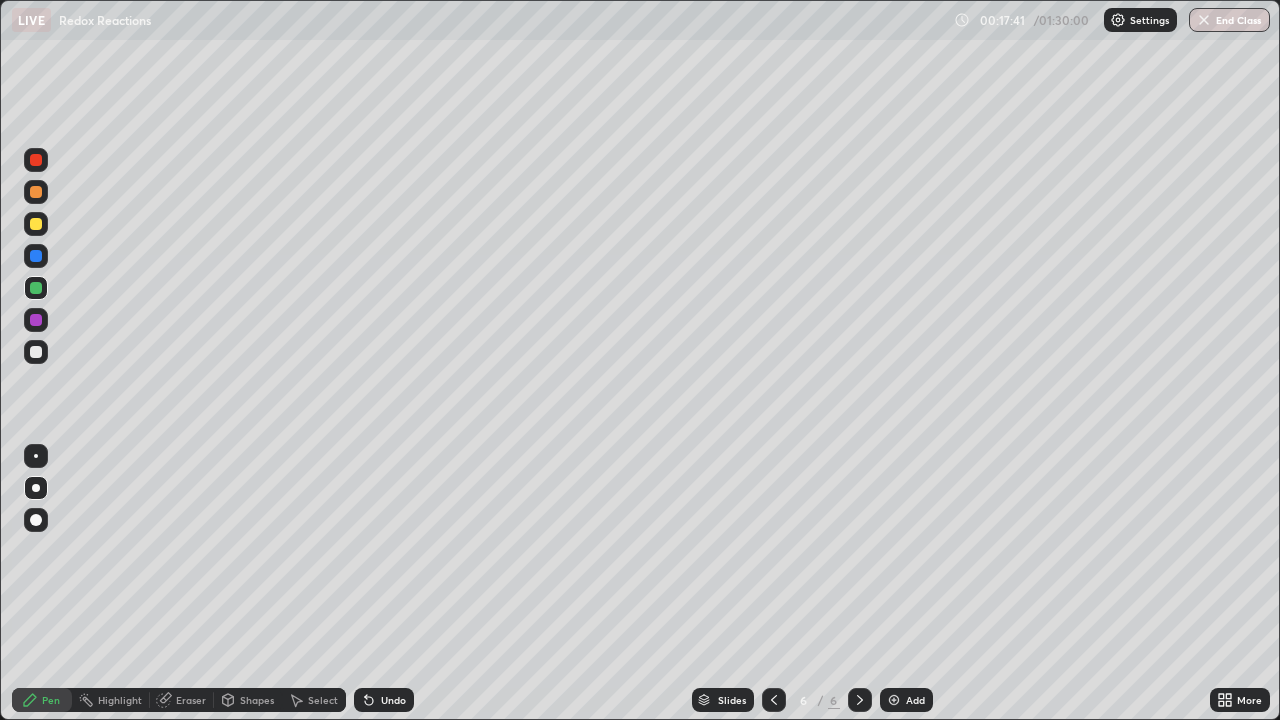 click at bounding box center (36, 320) 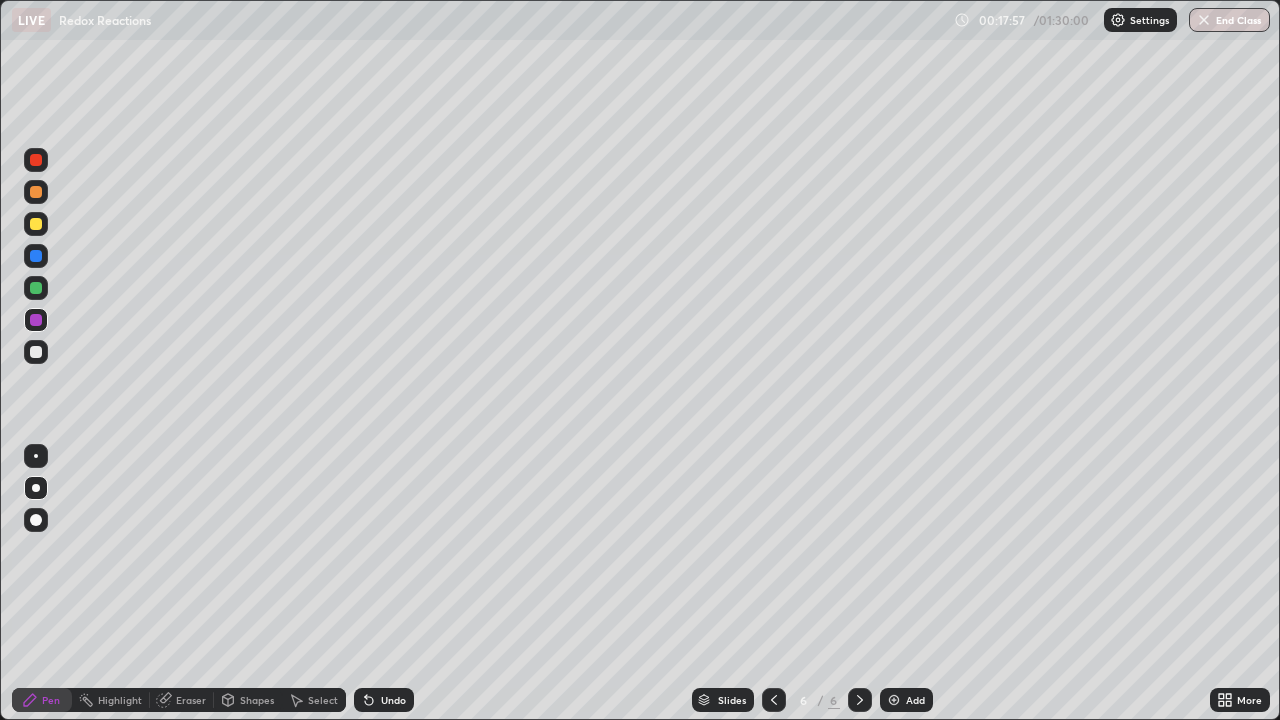 click on "Eraser" at bounding box center (191, 700) 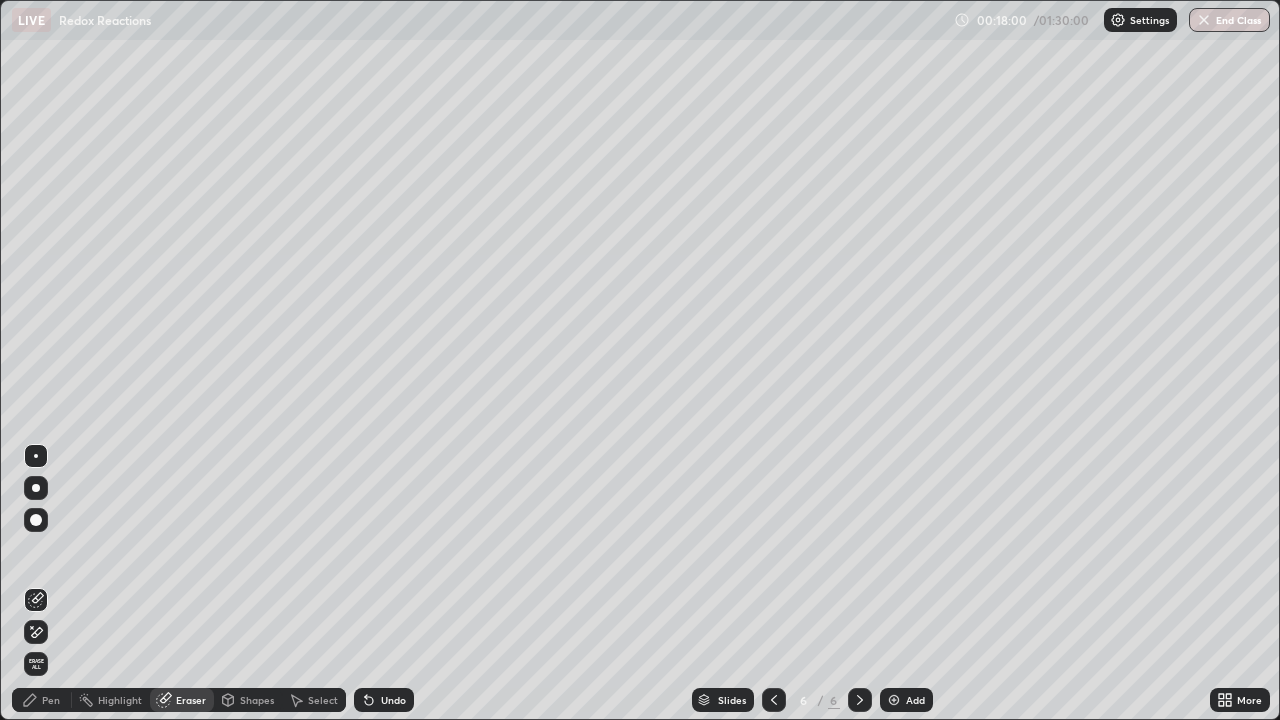 click on "Pen" at bounding box center [51, 700] 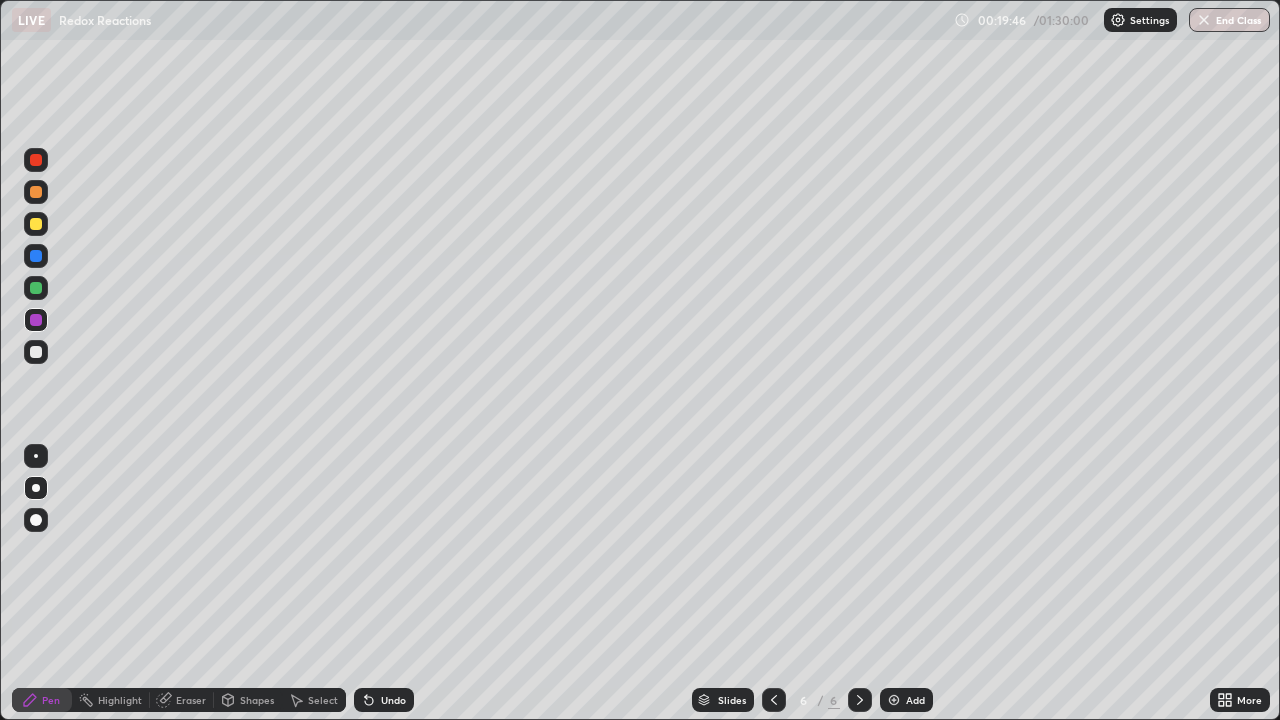 click at bounding box center [36, 352] 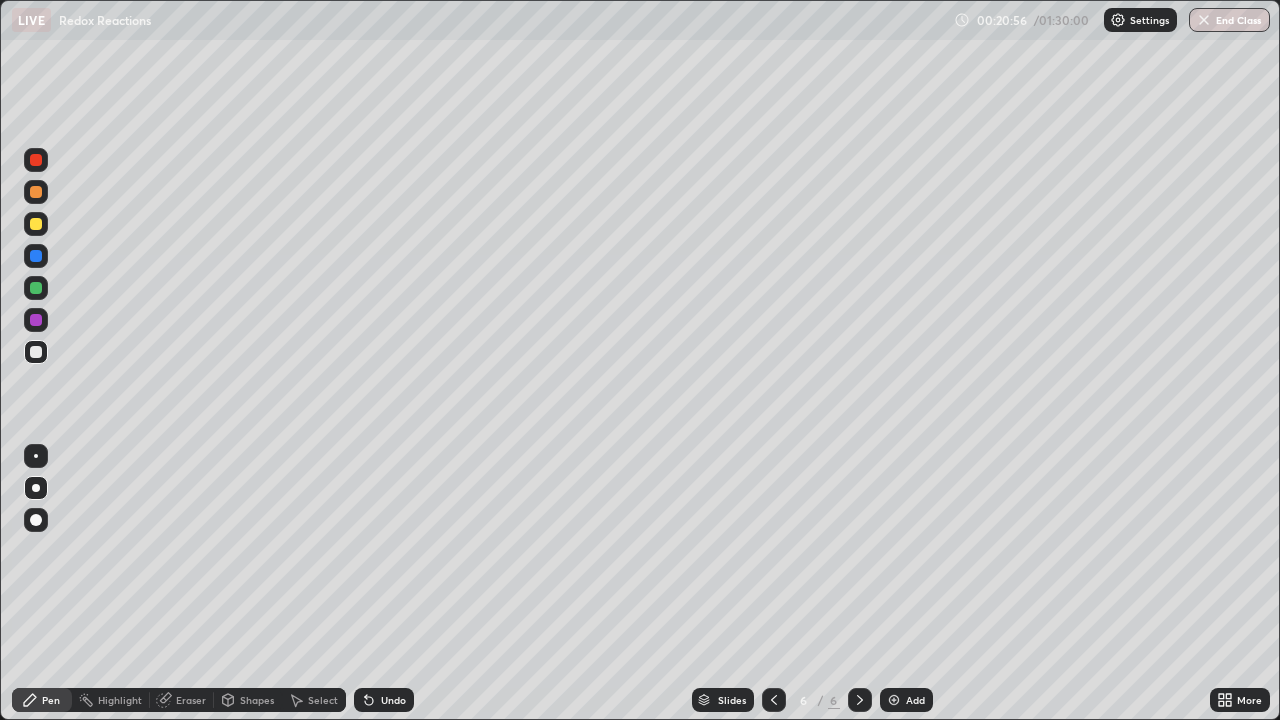 click on "Eraser" at bounding box center (191, 700) 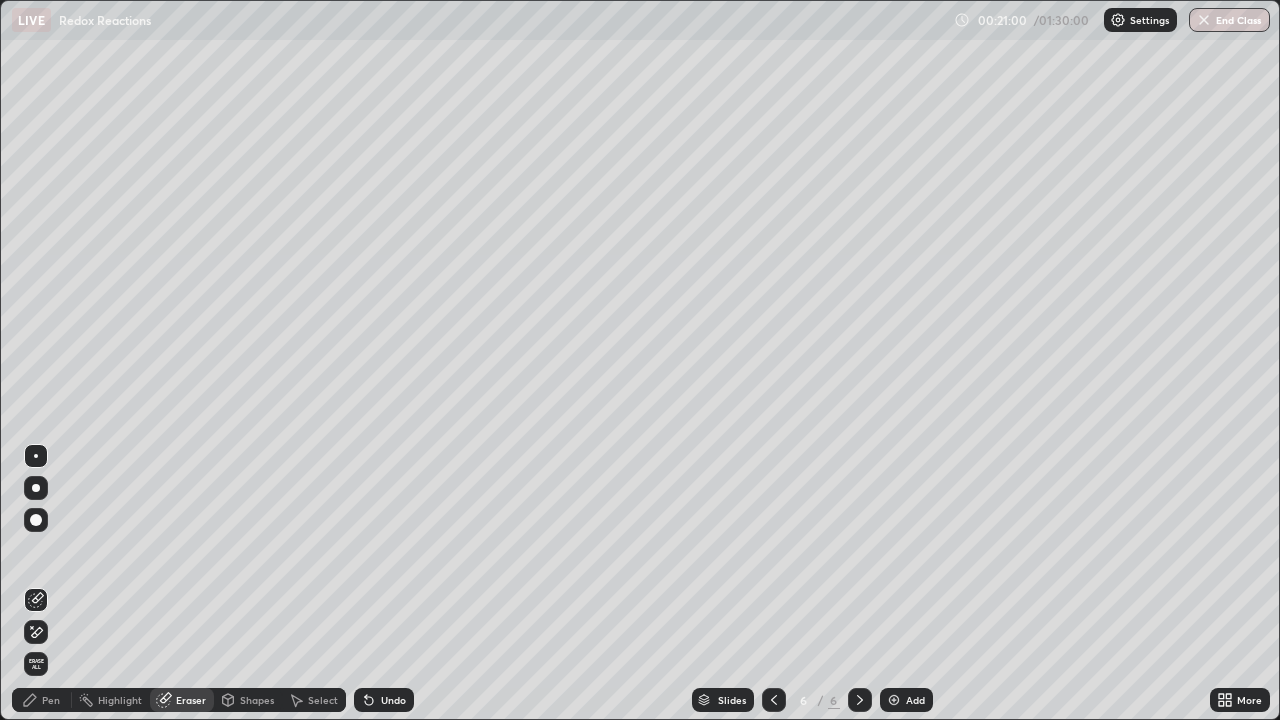 click on "Pen" at bounding box center (51, 700) 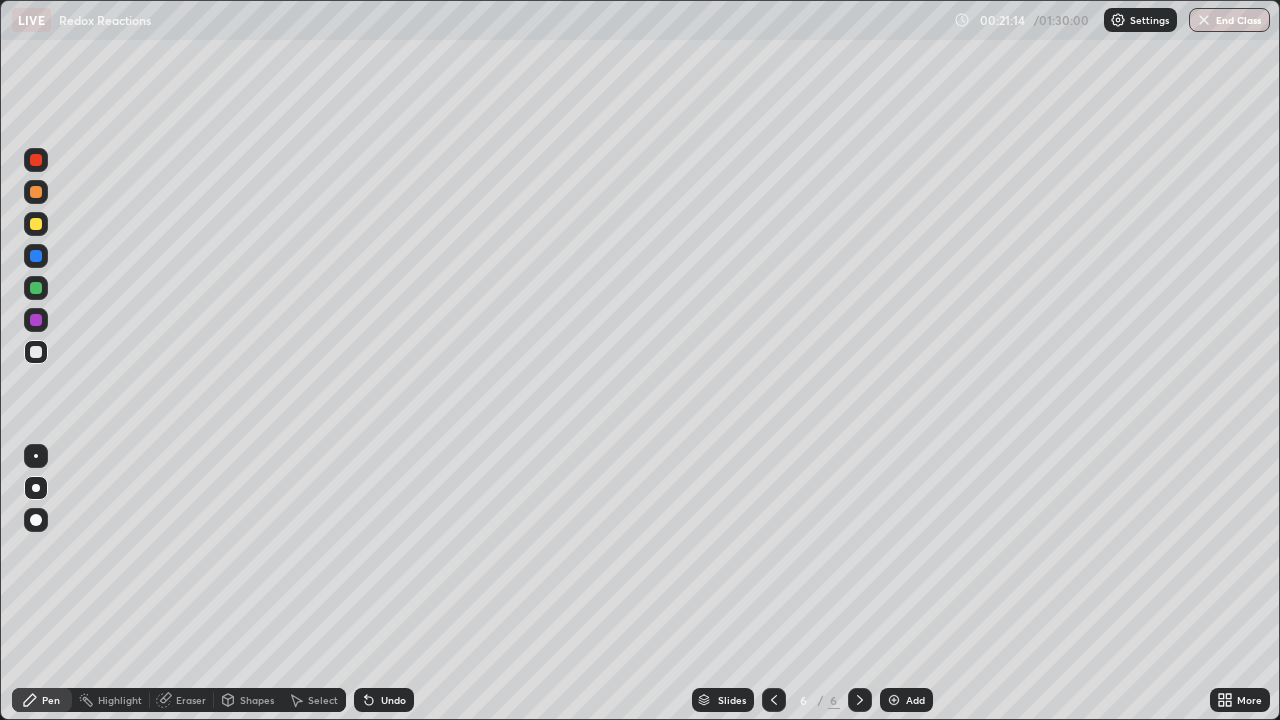 click at bounding box center (894, 700) 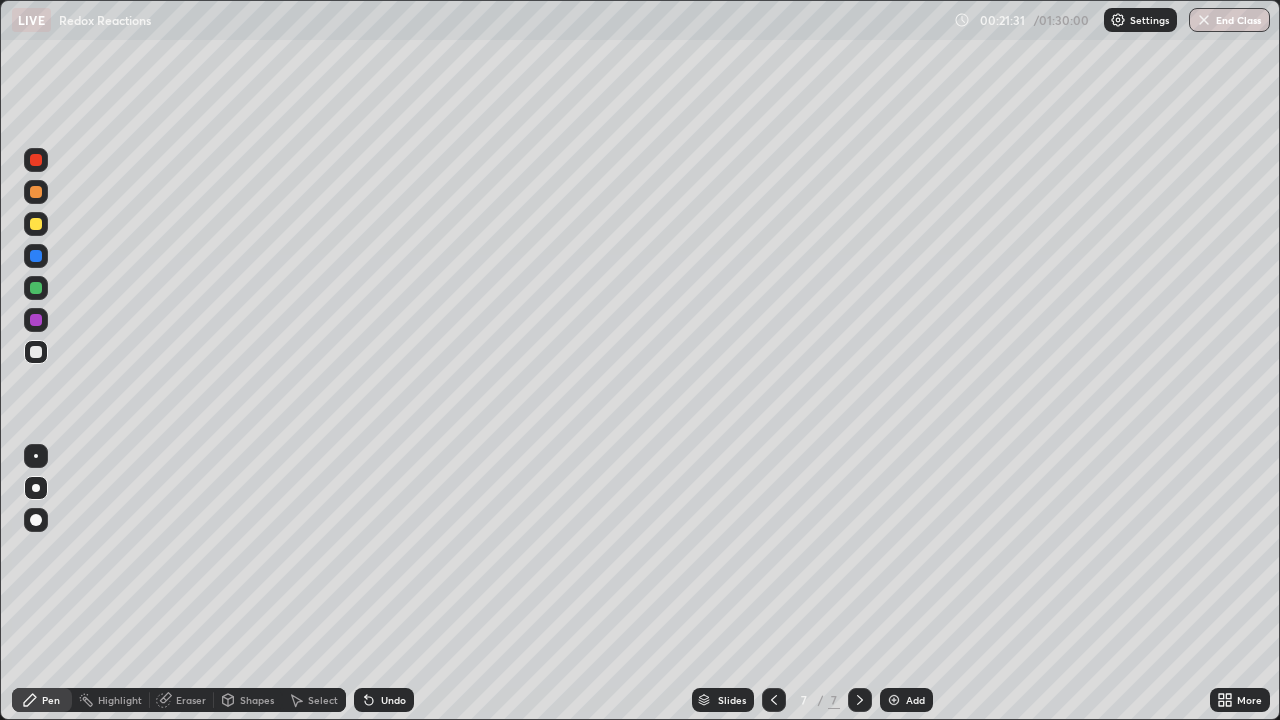 click at bounding box center [36, 288] 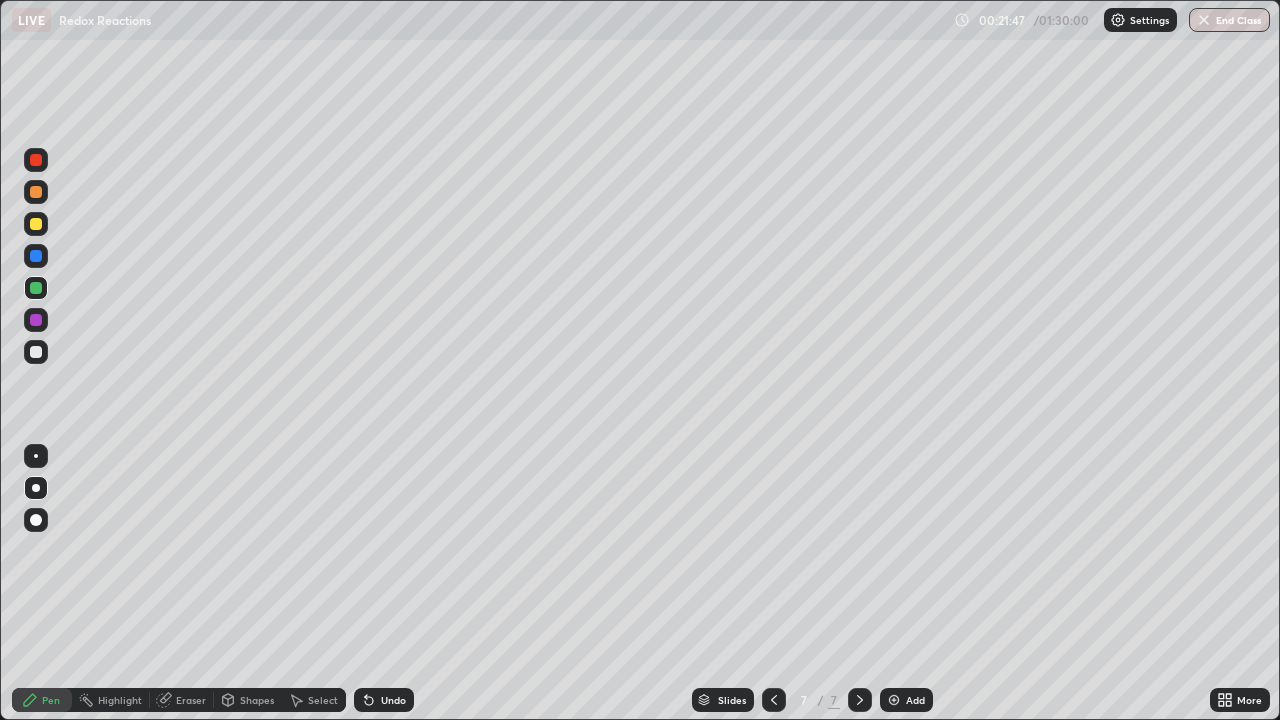 click 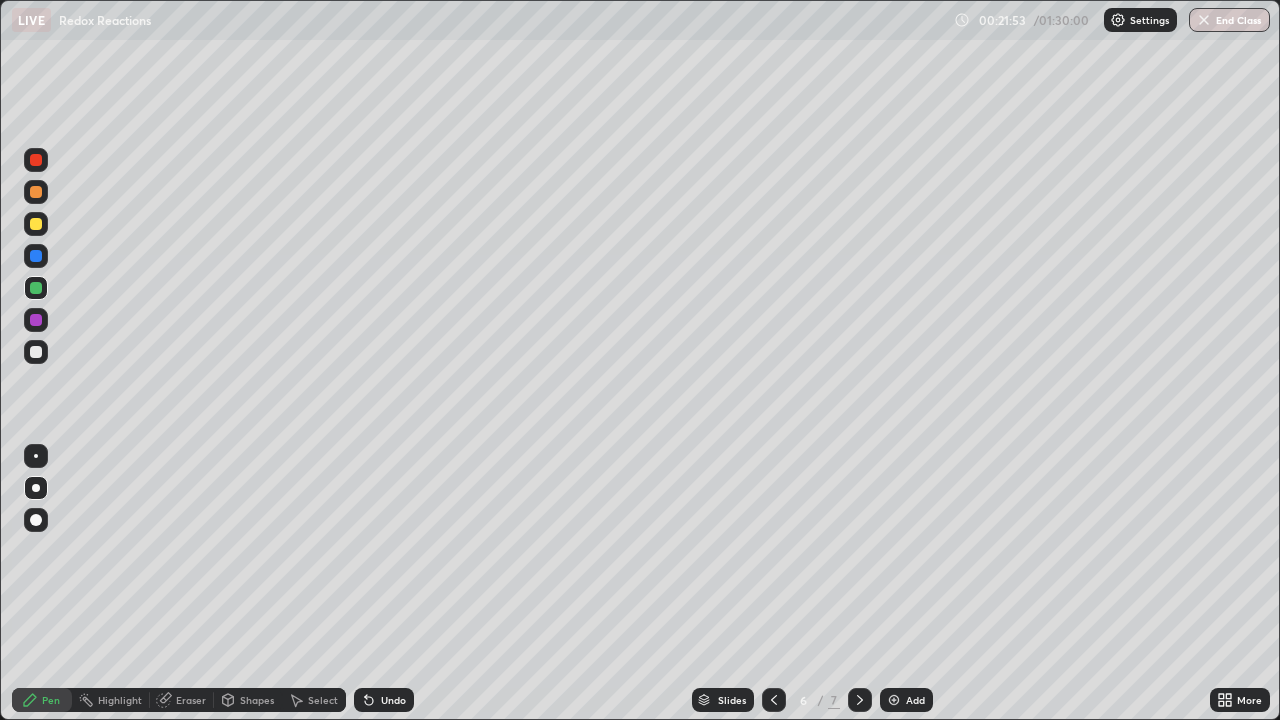 click 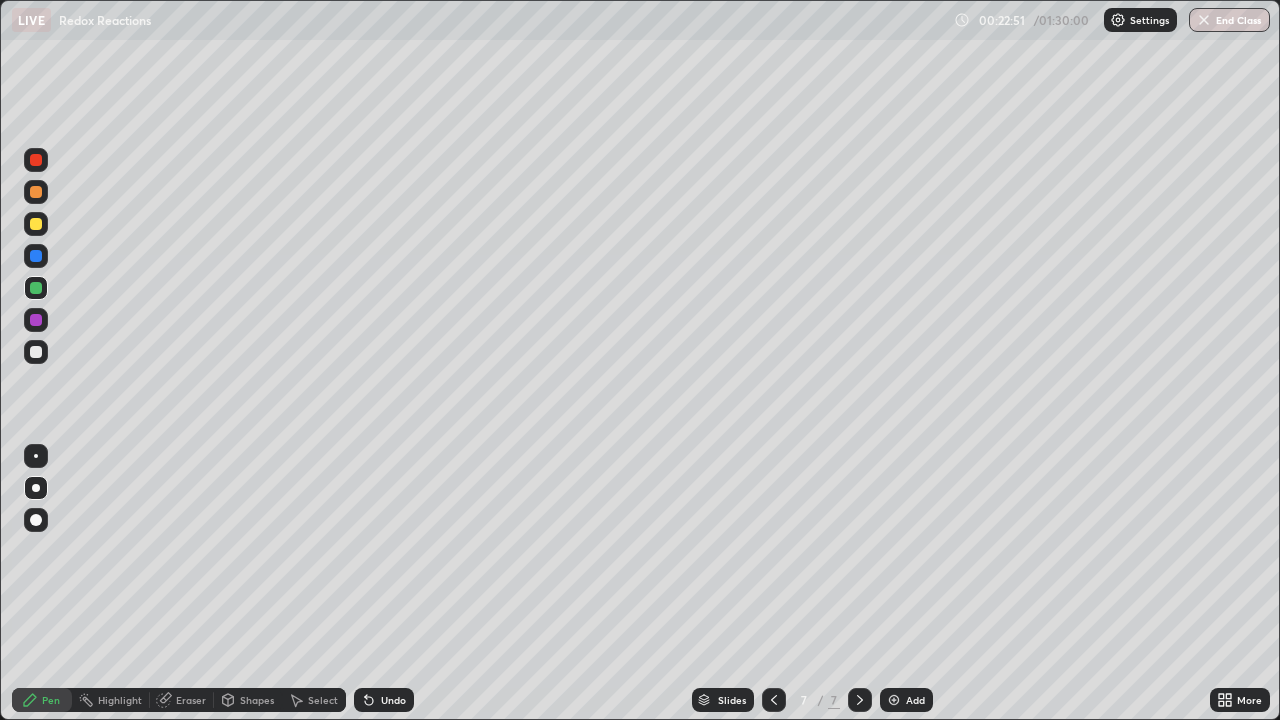 click 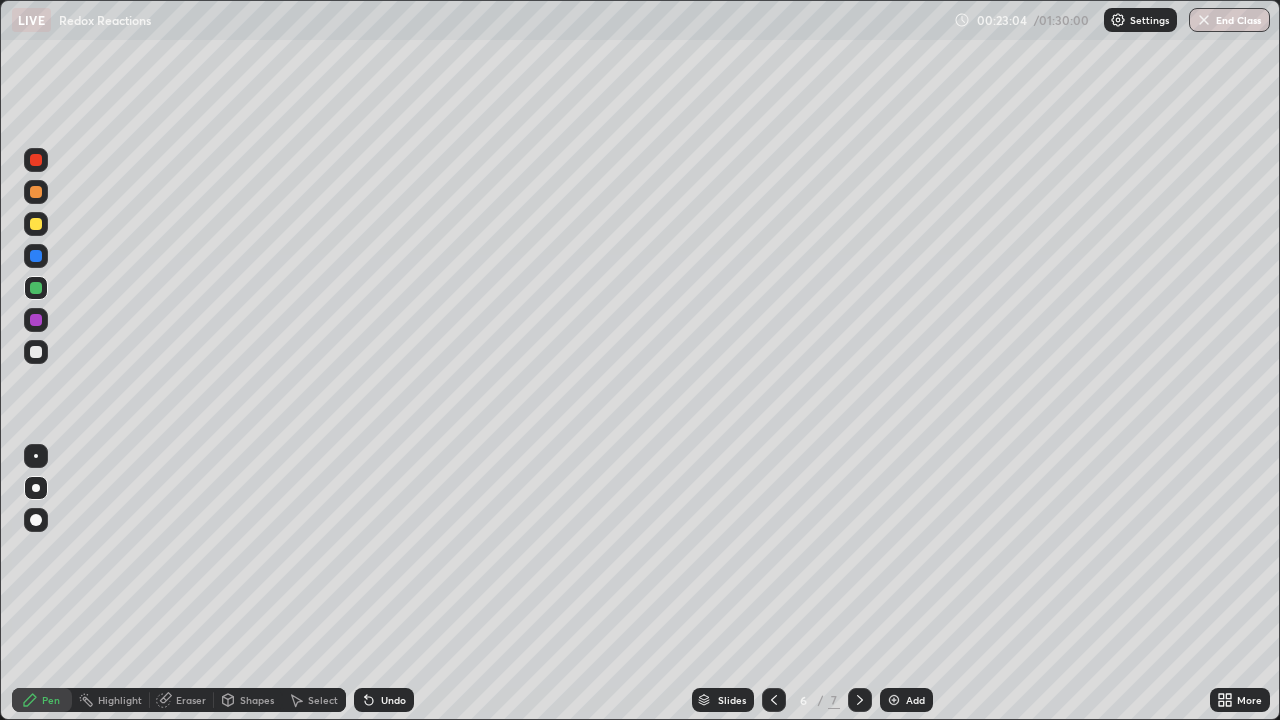 click 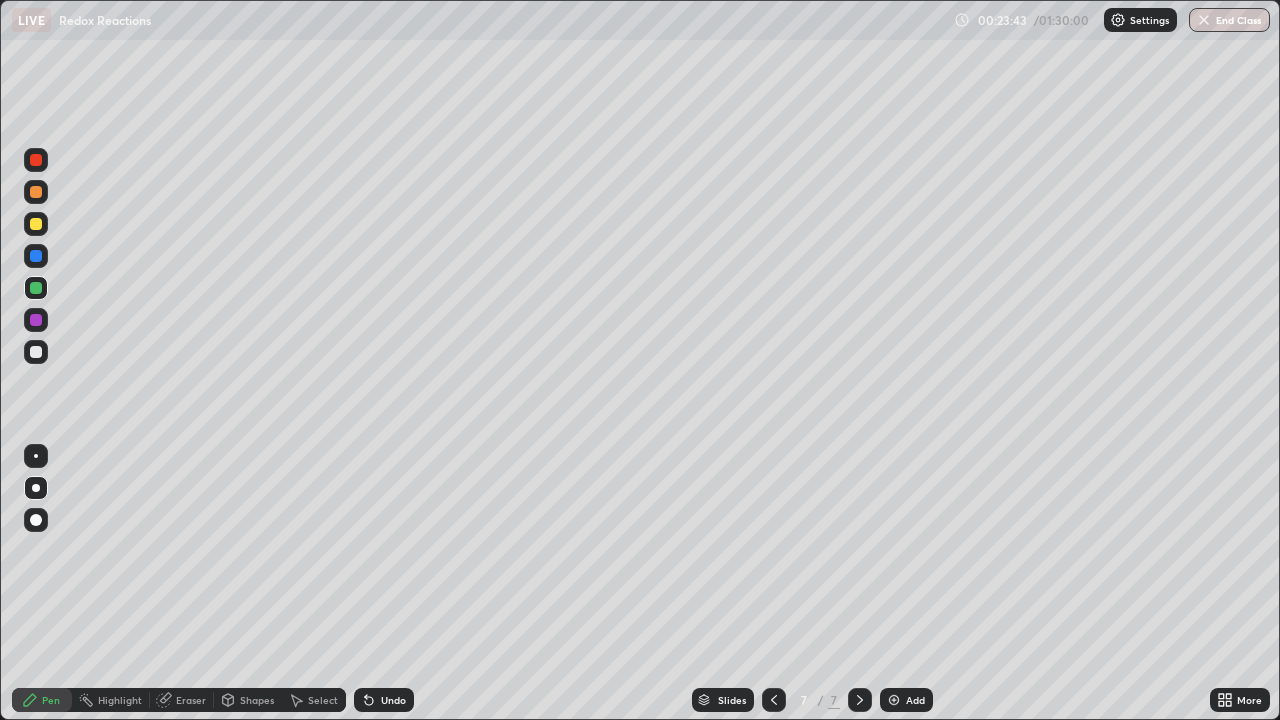click at bounding box center [36, 352] 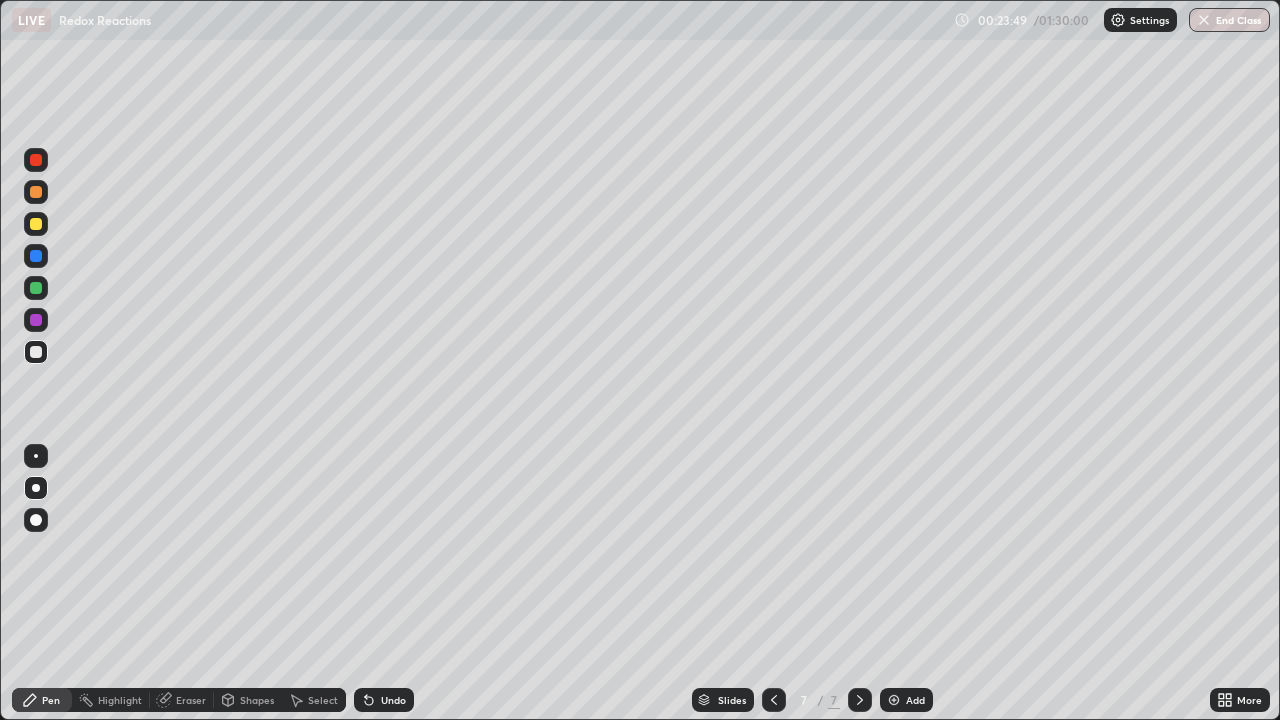 click at bounding box center (36, 288) 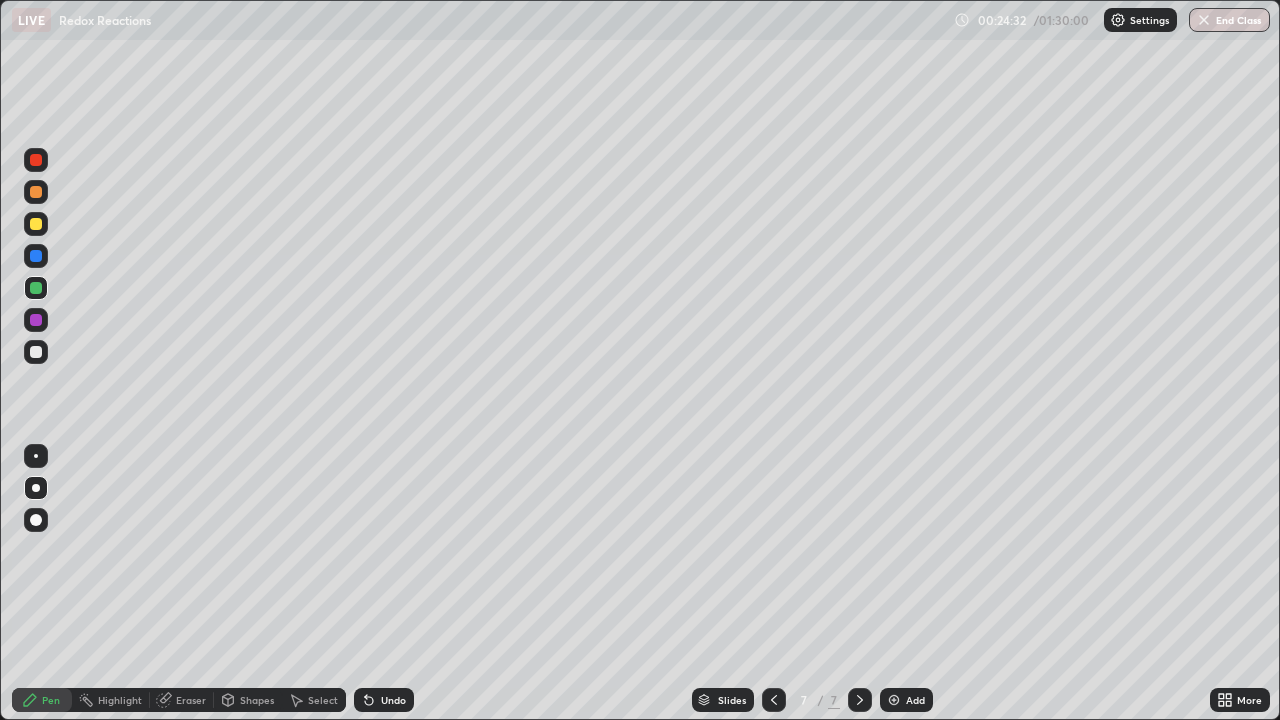 click 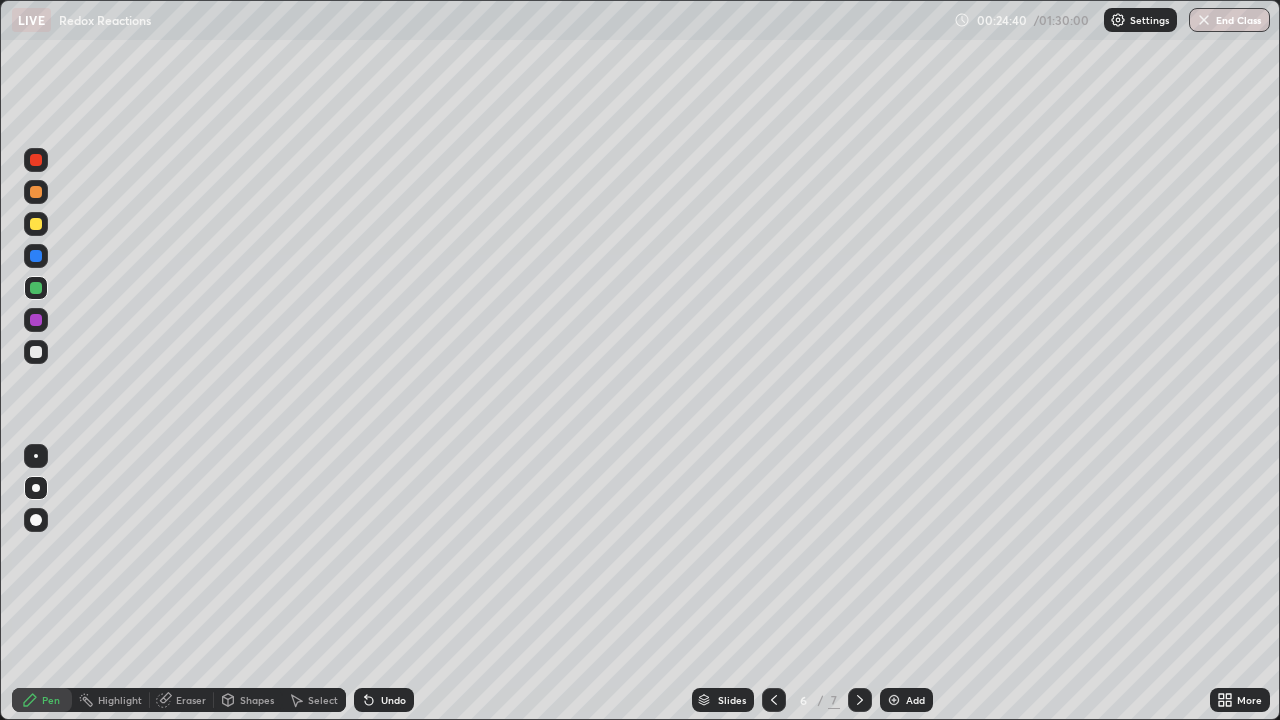 click 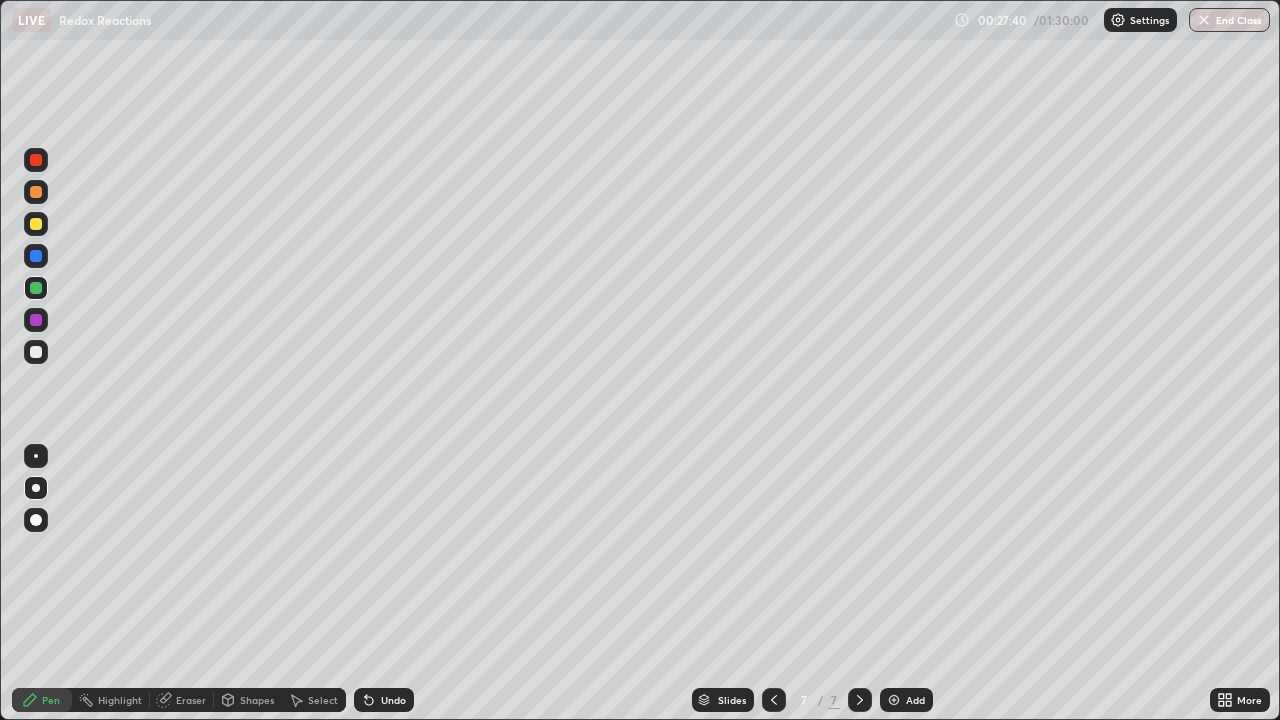 click 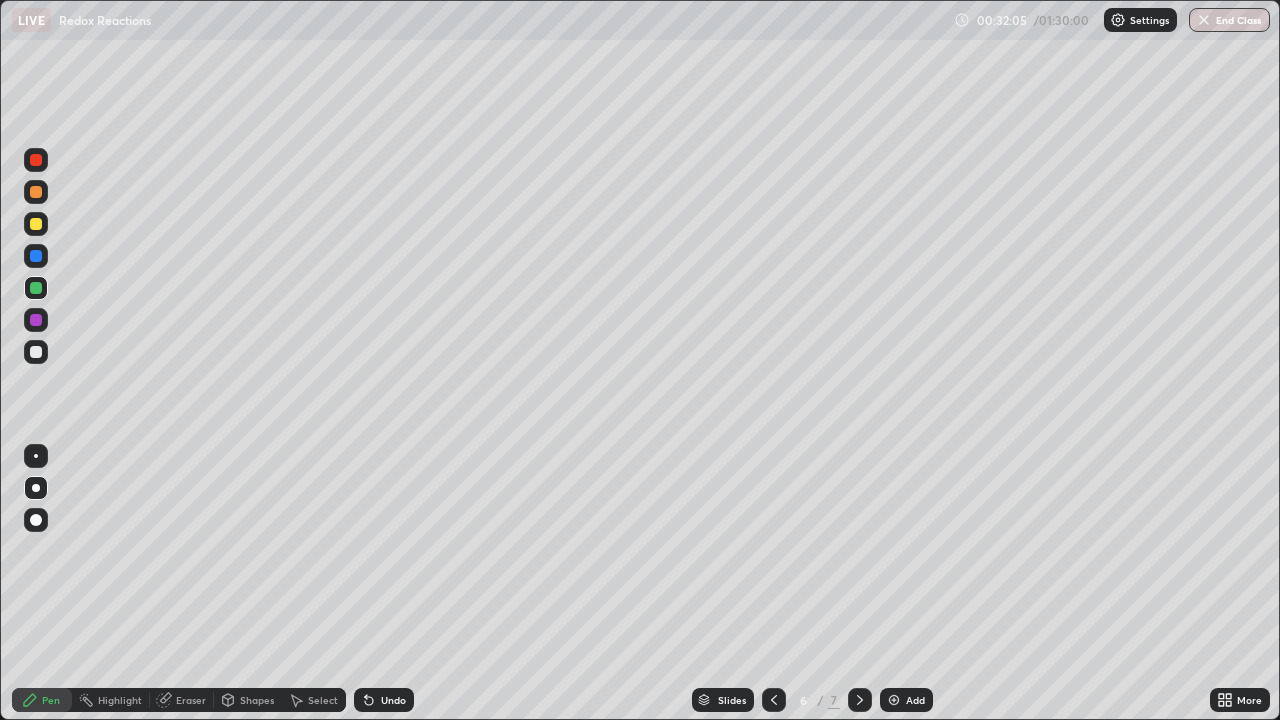 click 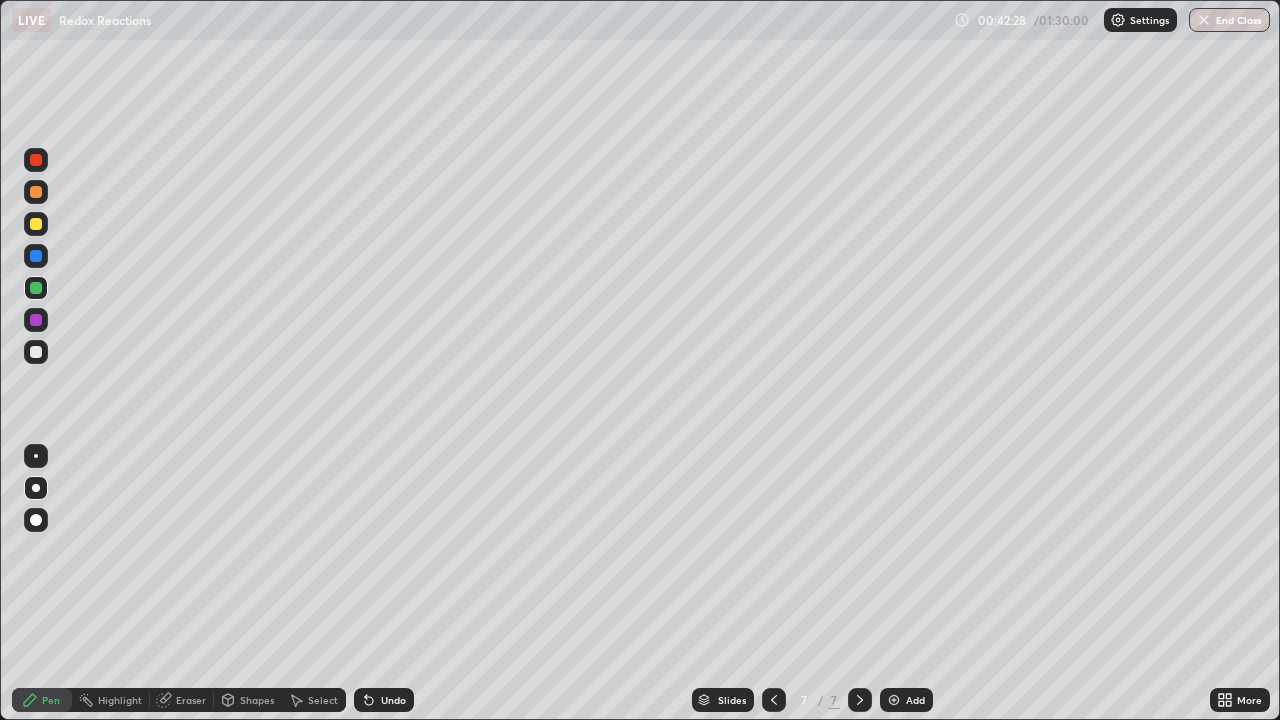 click at bounding box center [894, 700] 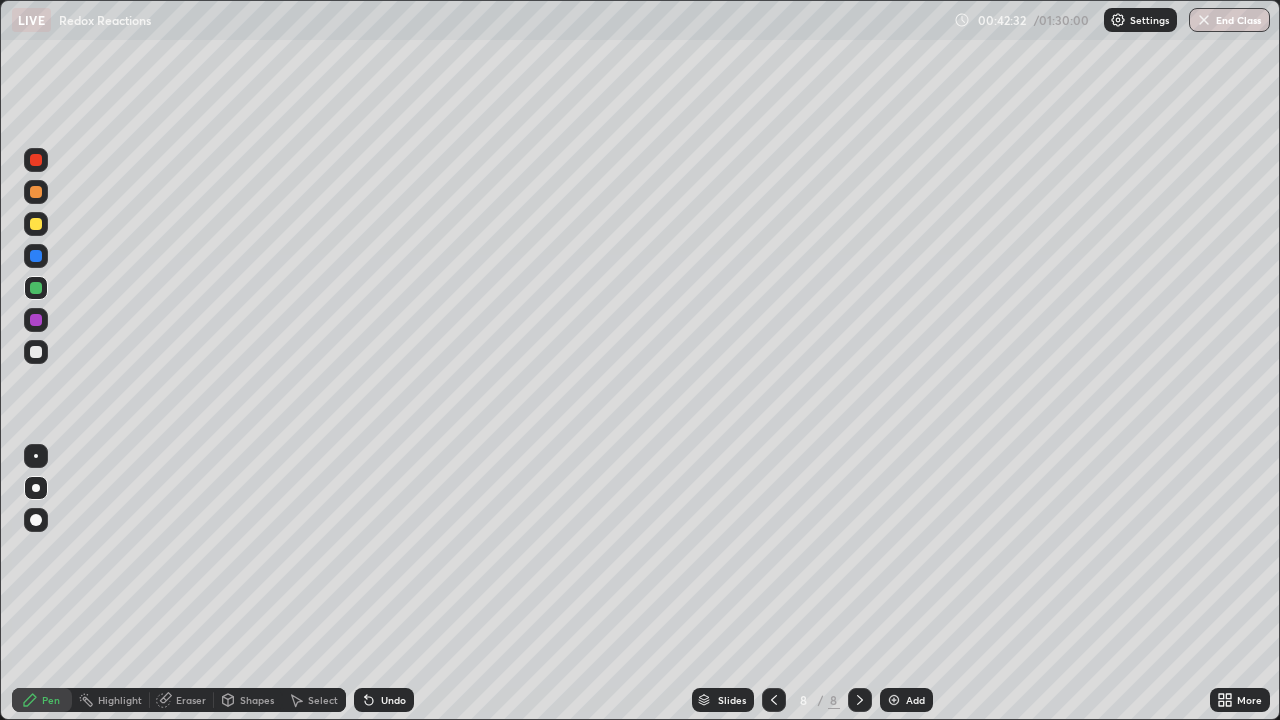click at bounding box center (36, 256) 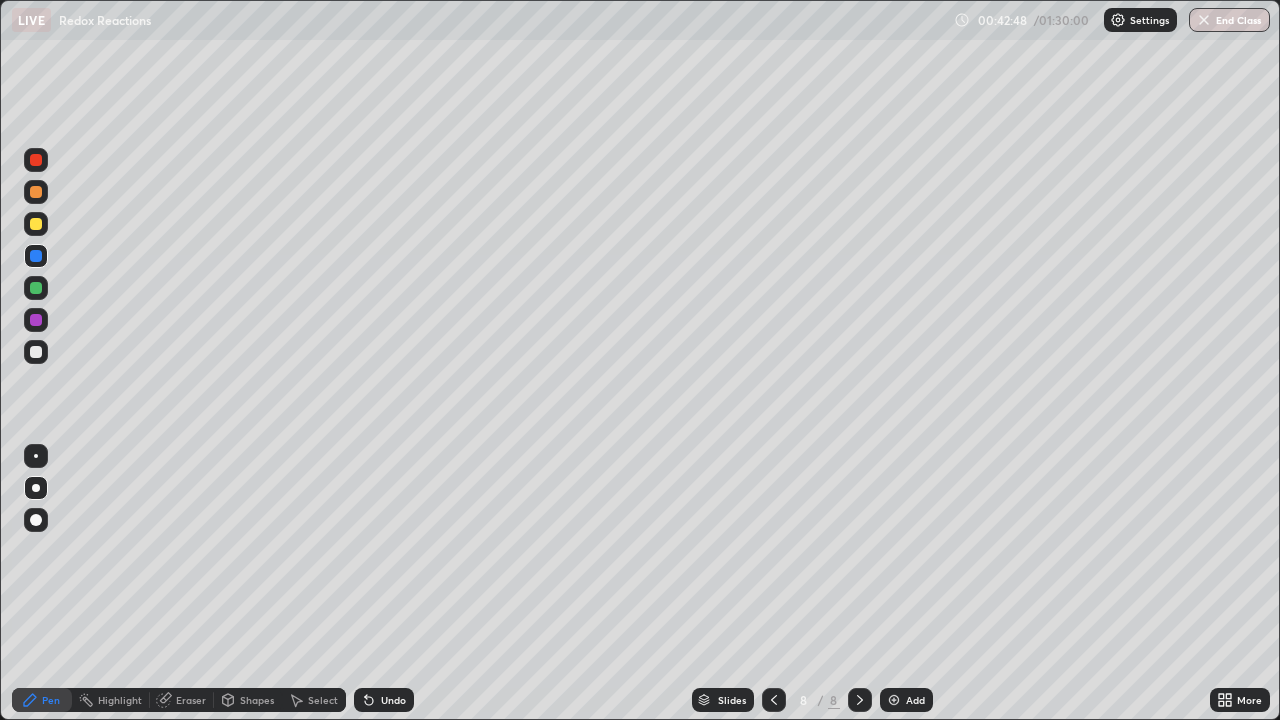 click at bounding box center (36, 288) 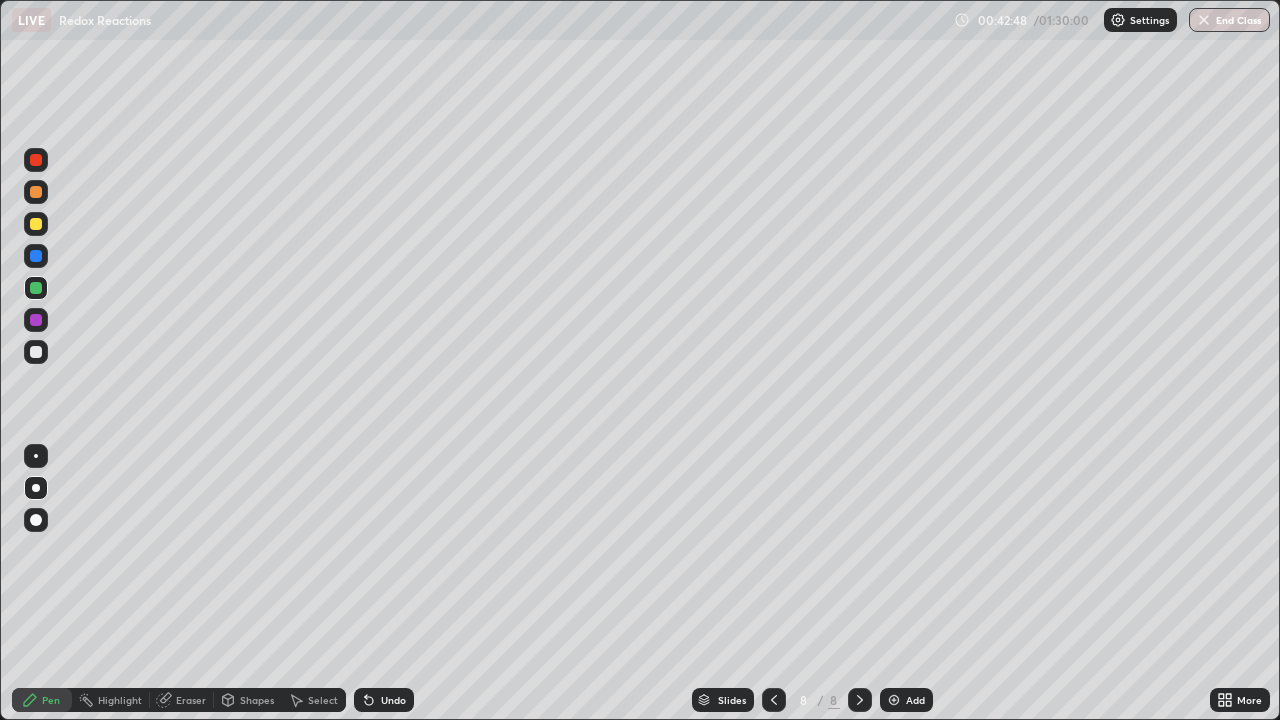click on "Erase all" at bounding box center (36, 360) 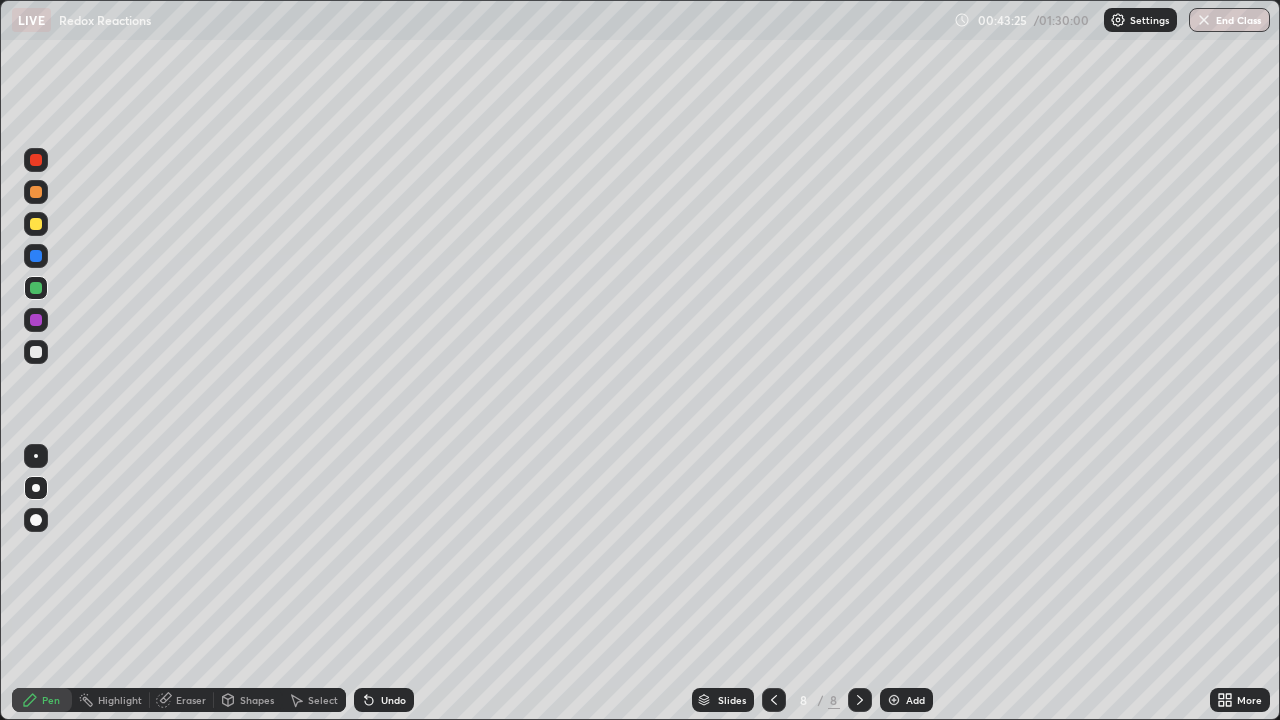 click at bounding box center [36, 160] 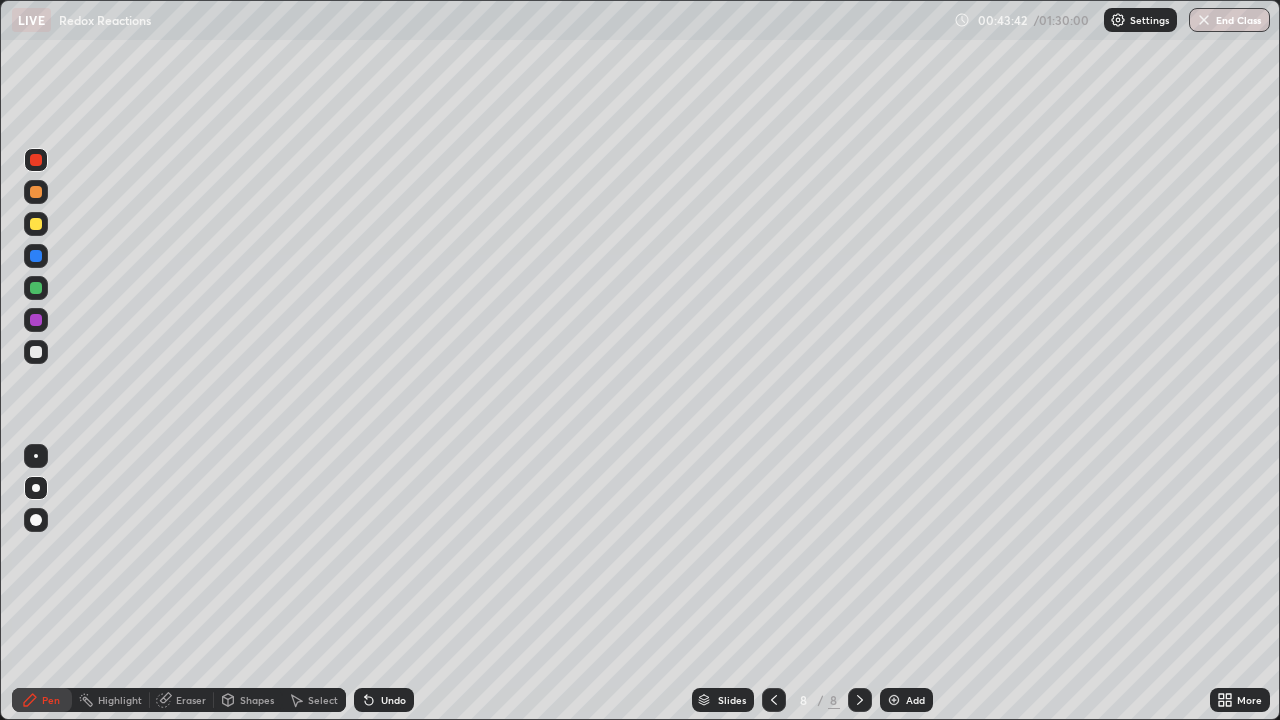 click on "Setting up your live class" at bounding box center (640, 360) 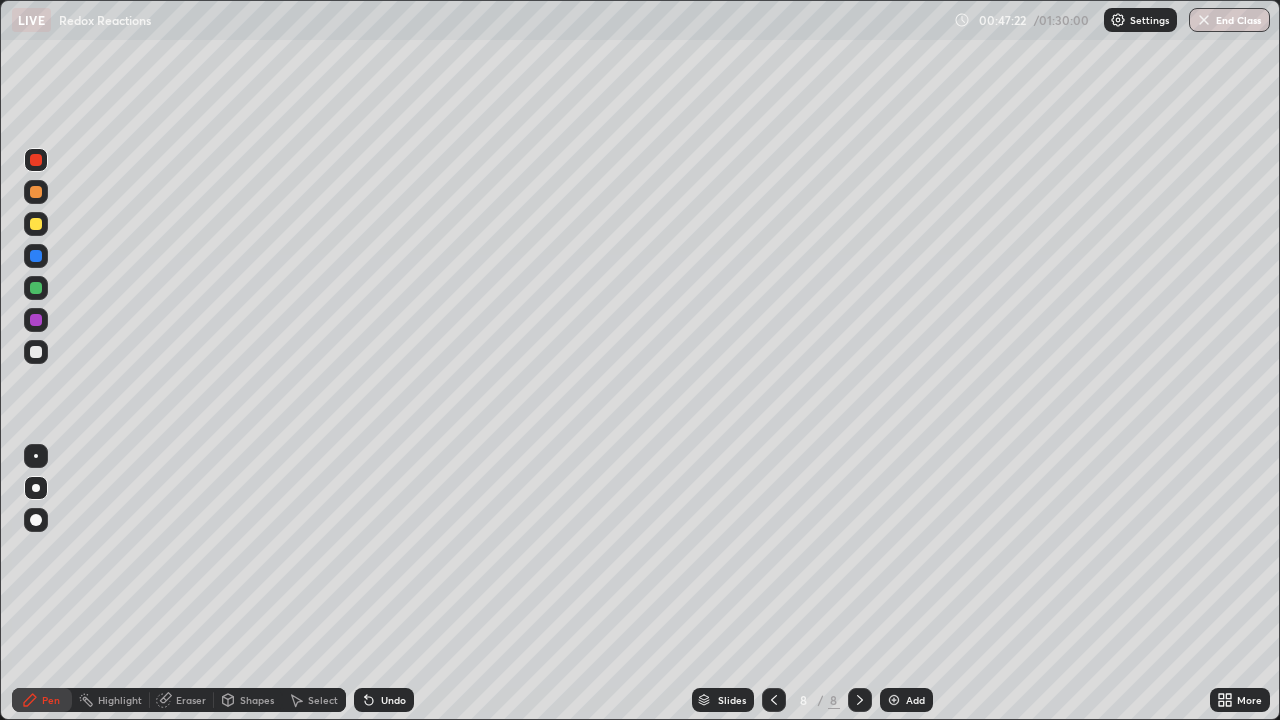 click on "Eraser" at bounding box center [191, 700] 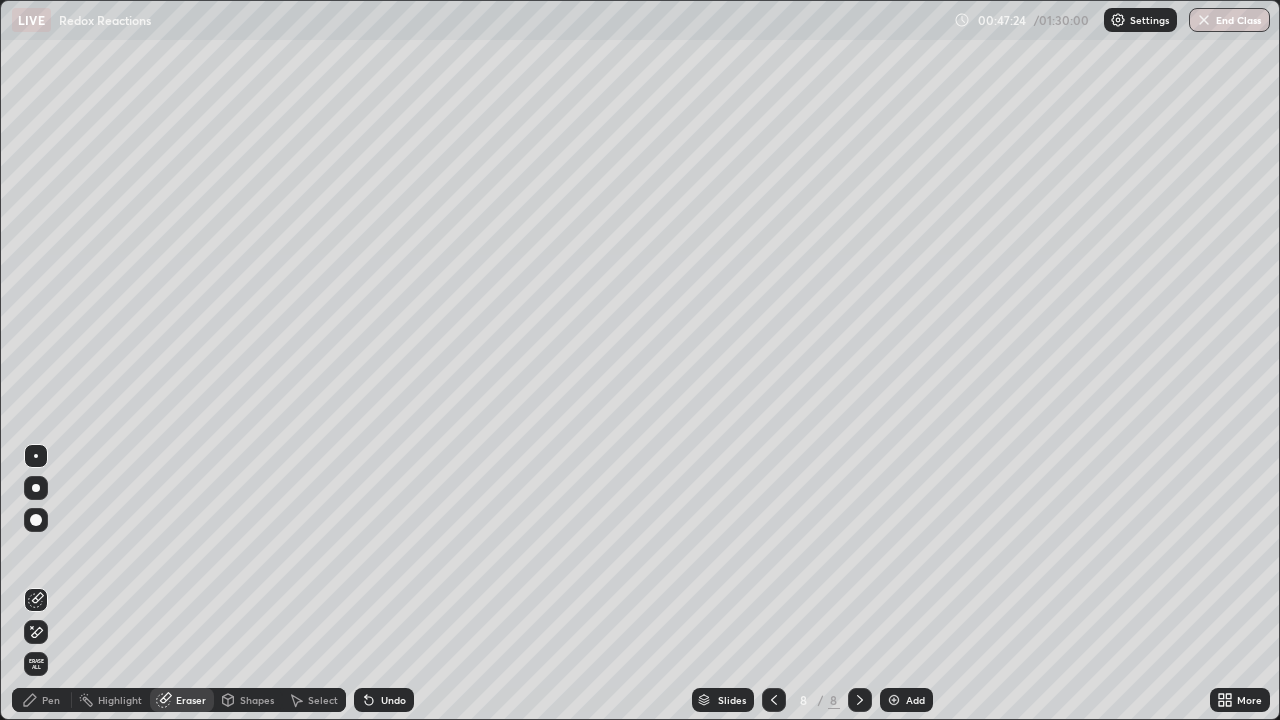 click on "Pen" at bounding box center [51, 700] 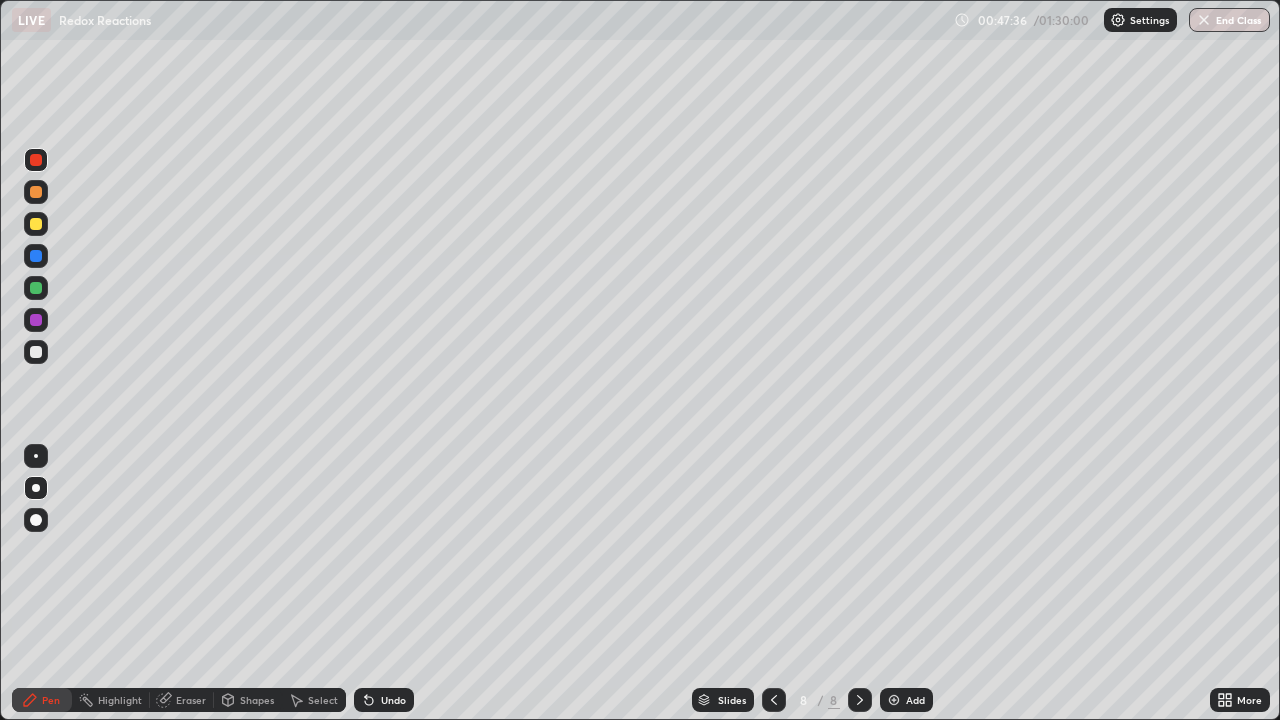 click at bounding box center [36, 352] 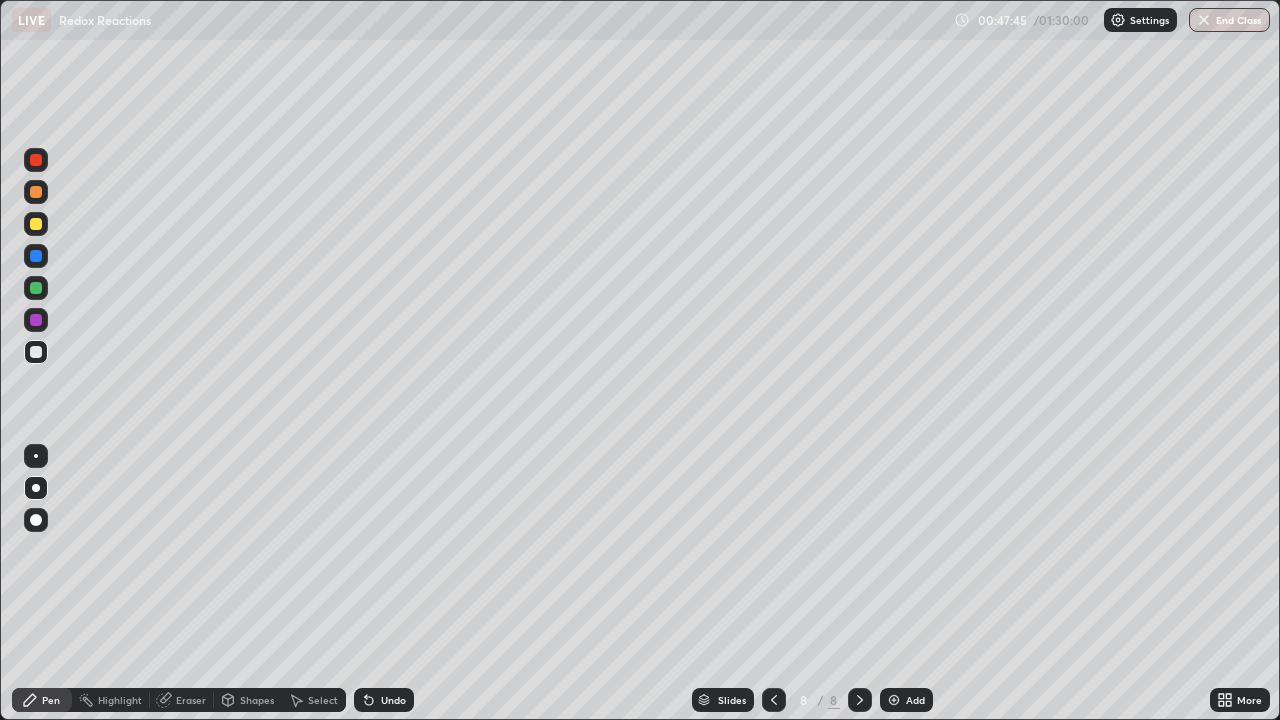 click on "Select" at bounding box center (314, 700) 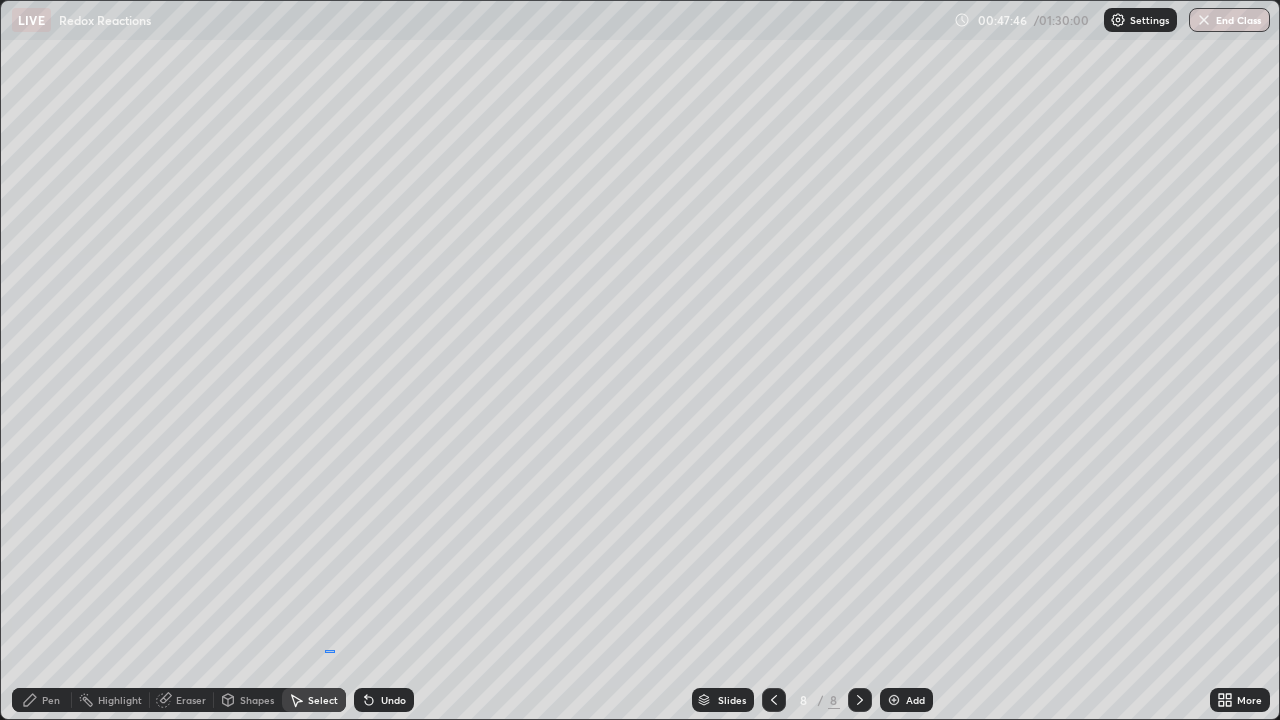 click on "0 ° Undo Copy Duplicate Duplicate to new slide Delete" at bounding box center (640, 360) 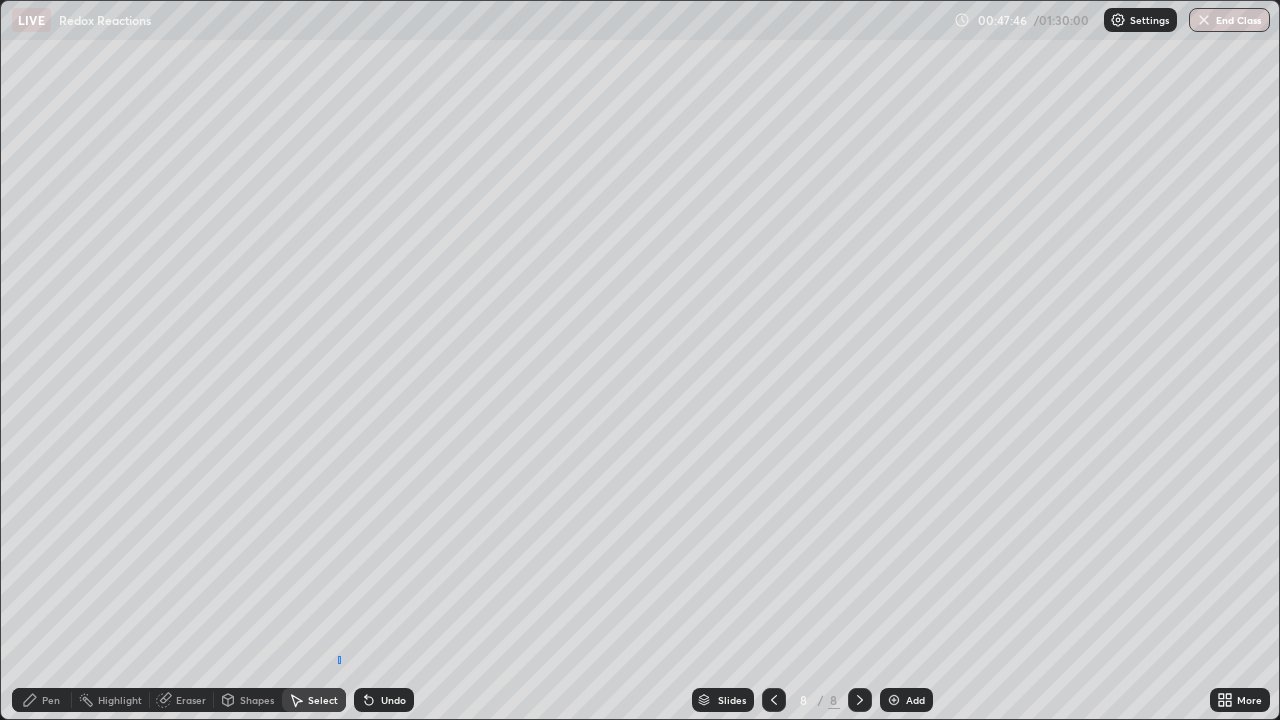 click on "0 ° Undo Copy Duplicate Duplicate to new slide Delete" at bounding box center (640, 360) 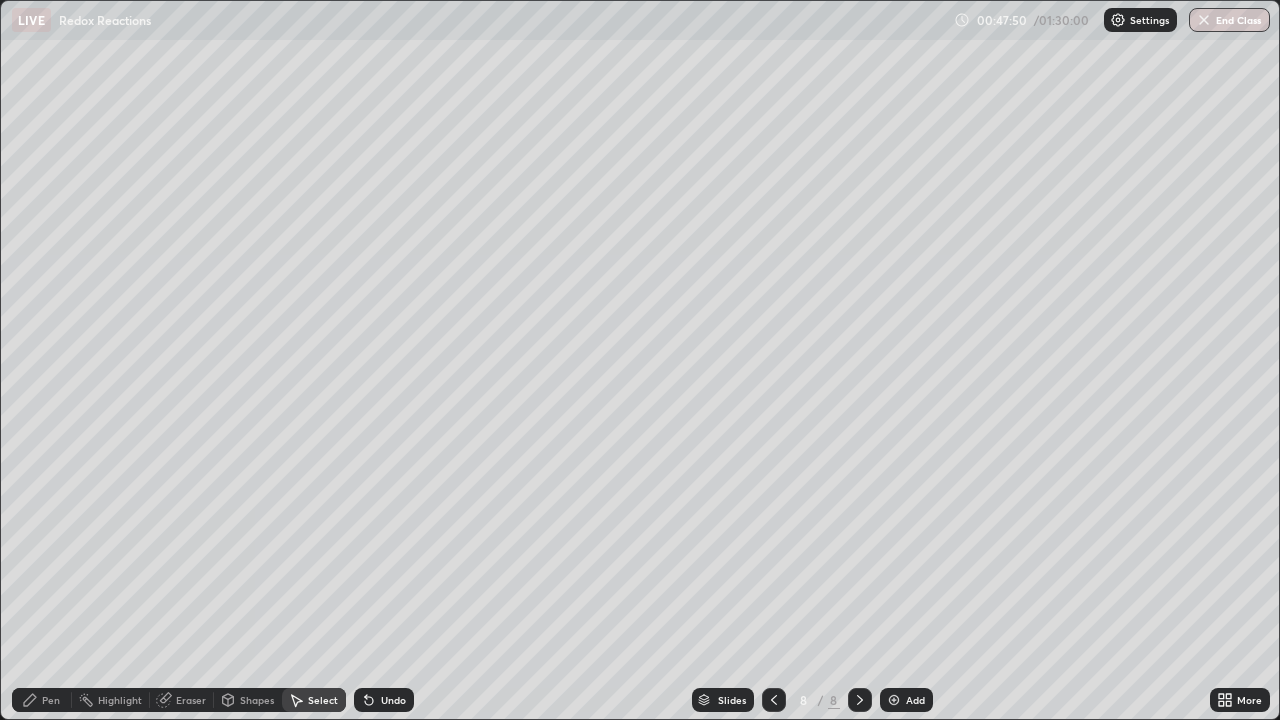 click on "Pen" at bounding box center (51, 700) 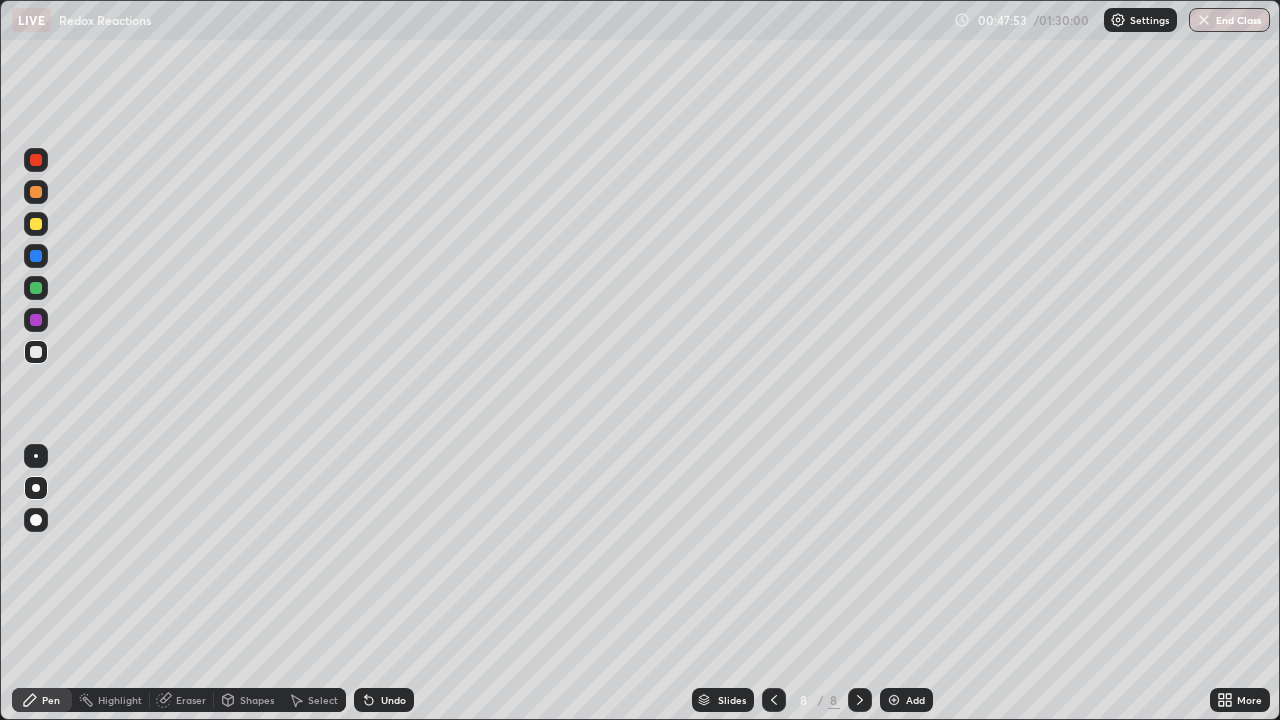 click on "Undo" at bounding box center [384, 700] 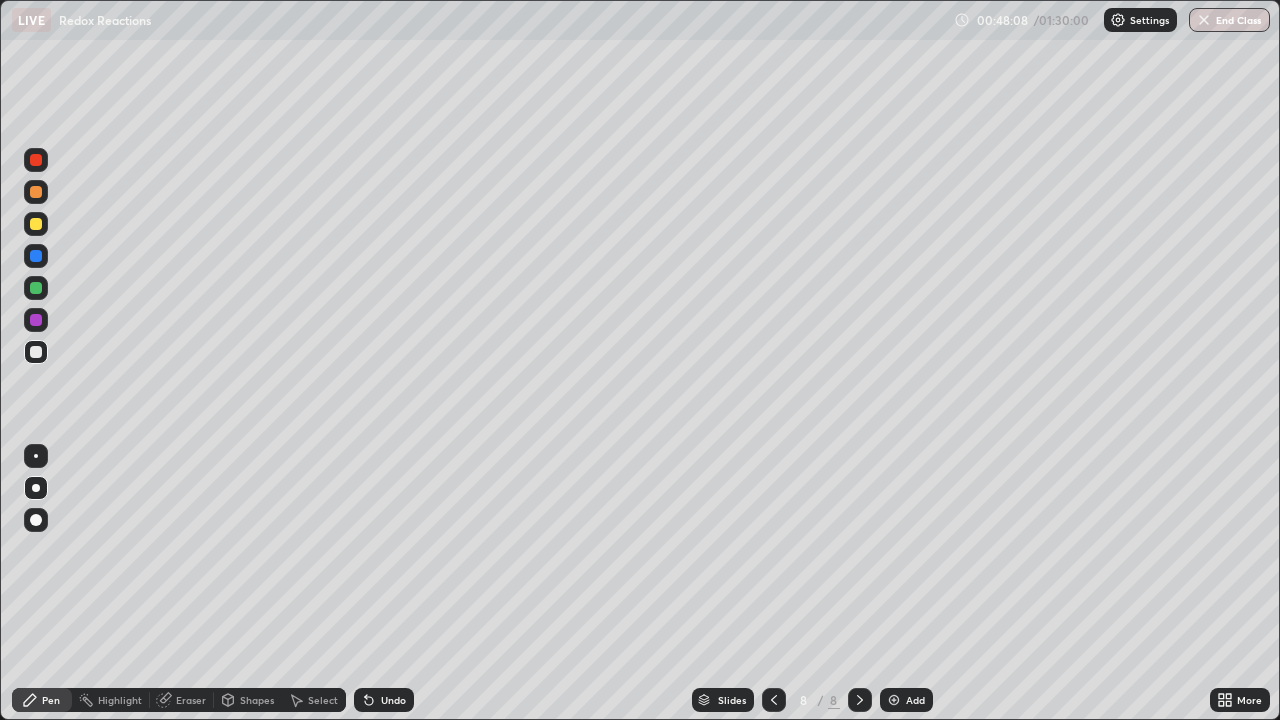 click on "Slides" at bounding box center [723, 700] 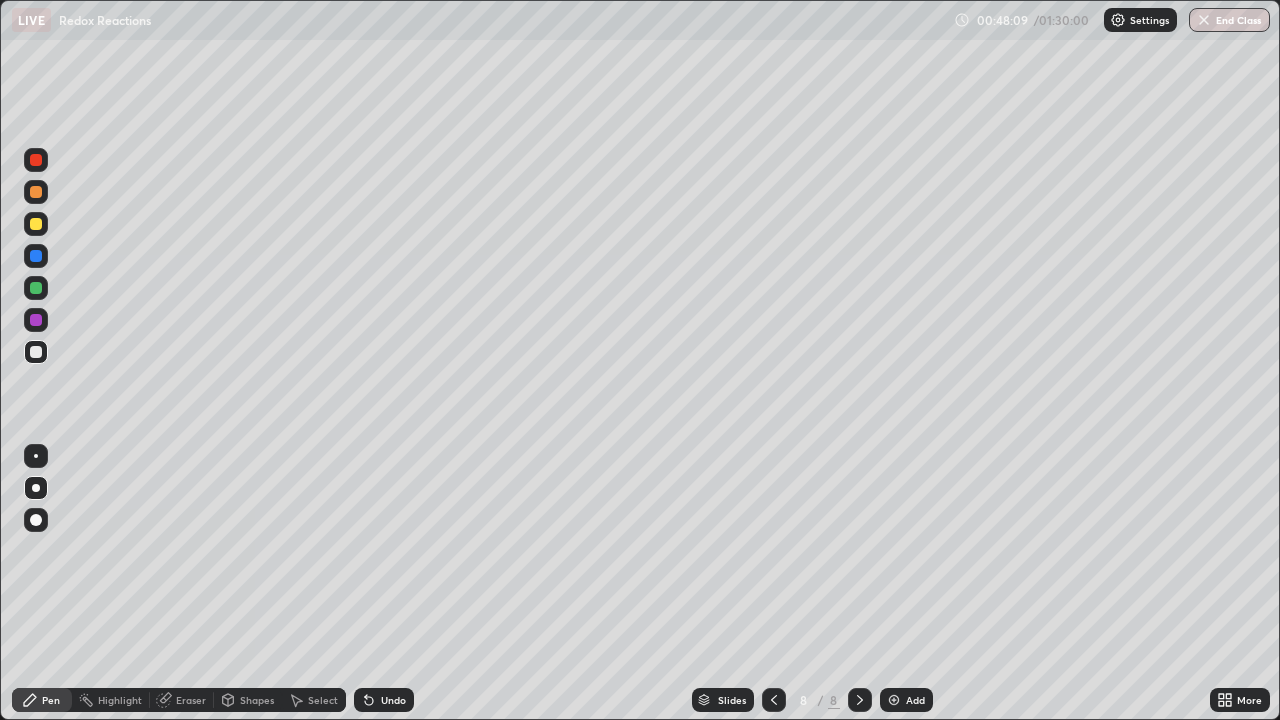 scroll, scrollTop: 7, scrollLeft: 11, axis: both 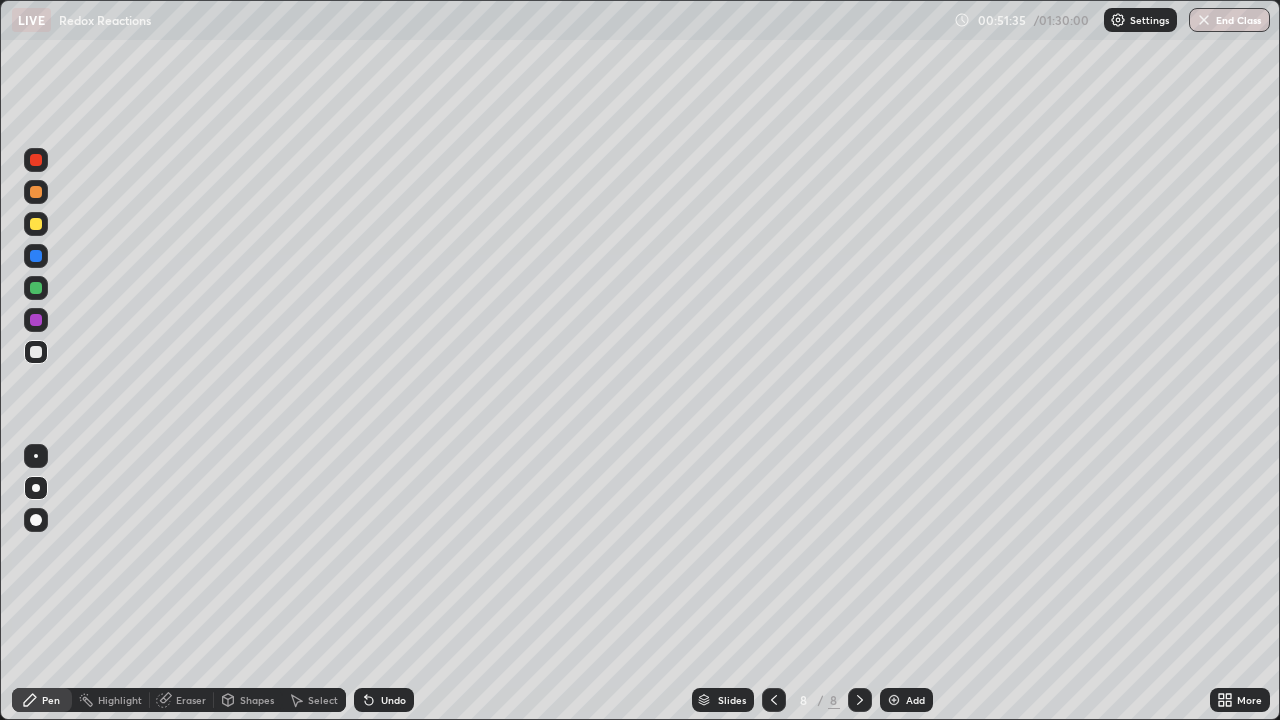 click at bounding box center (894, 700) 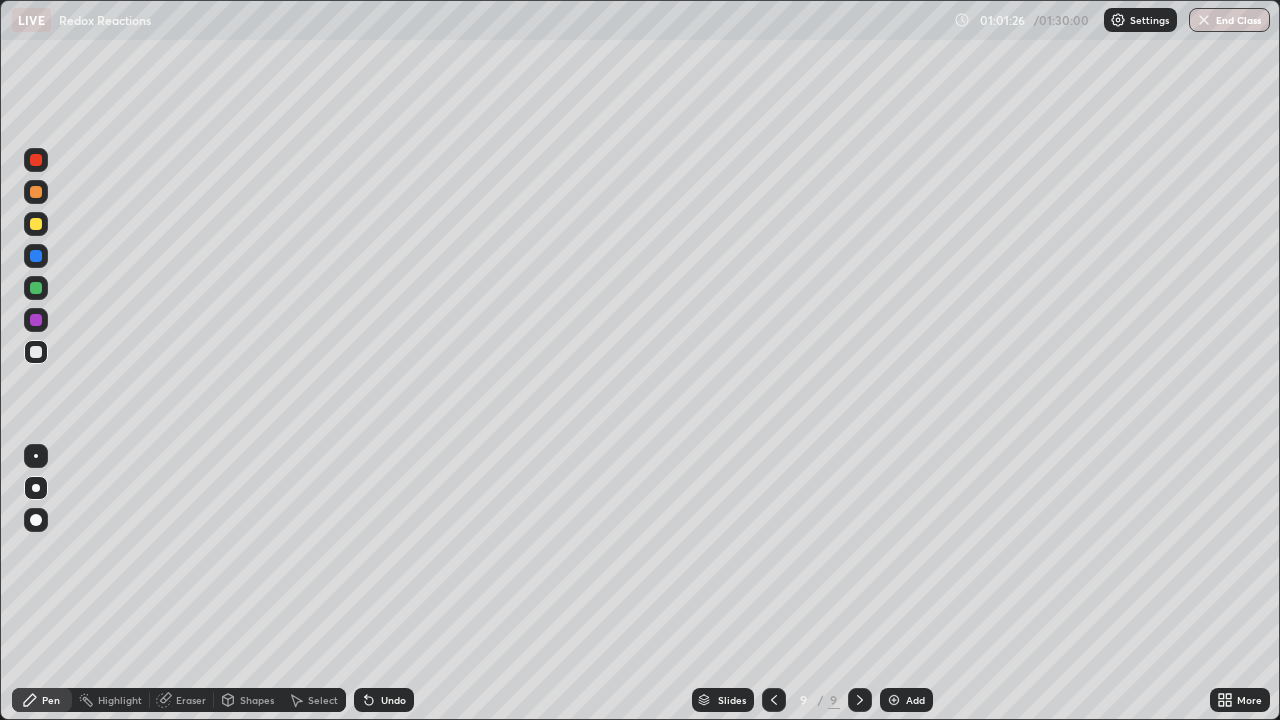 click at bounding box center [36, 288] 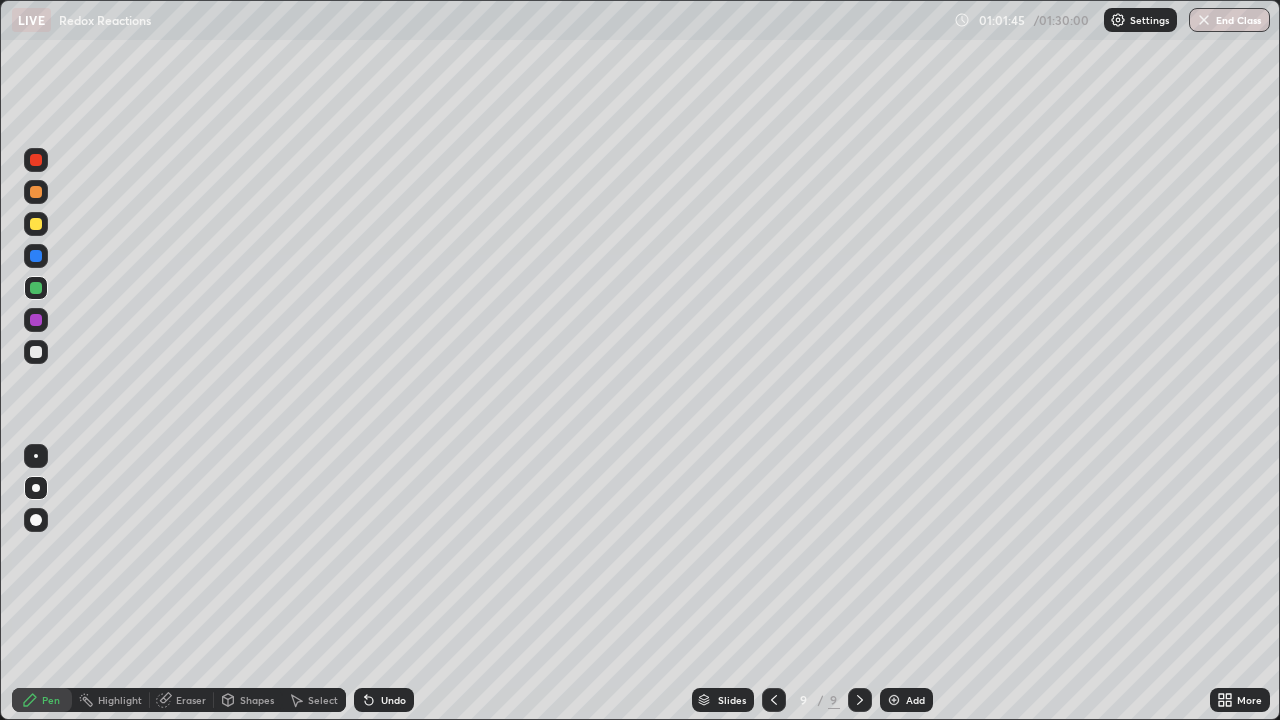 click on "Add" at bounding box center (915, 700) 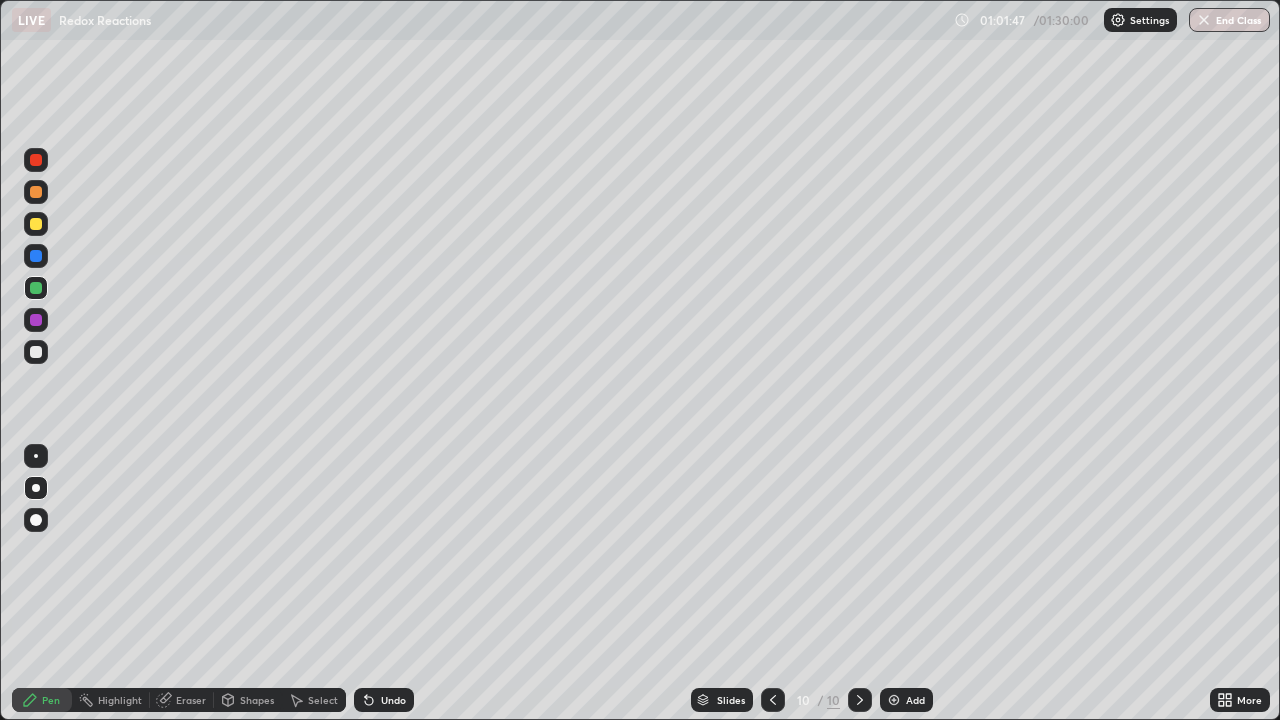click at bounding box center [773, 700] 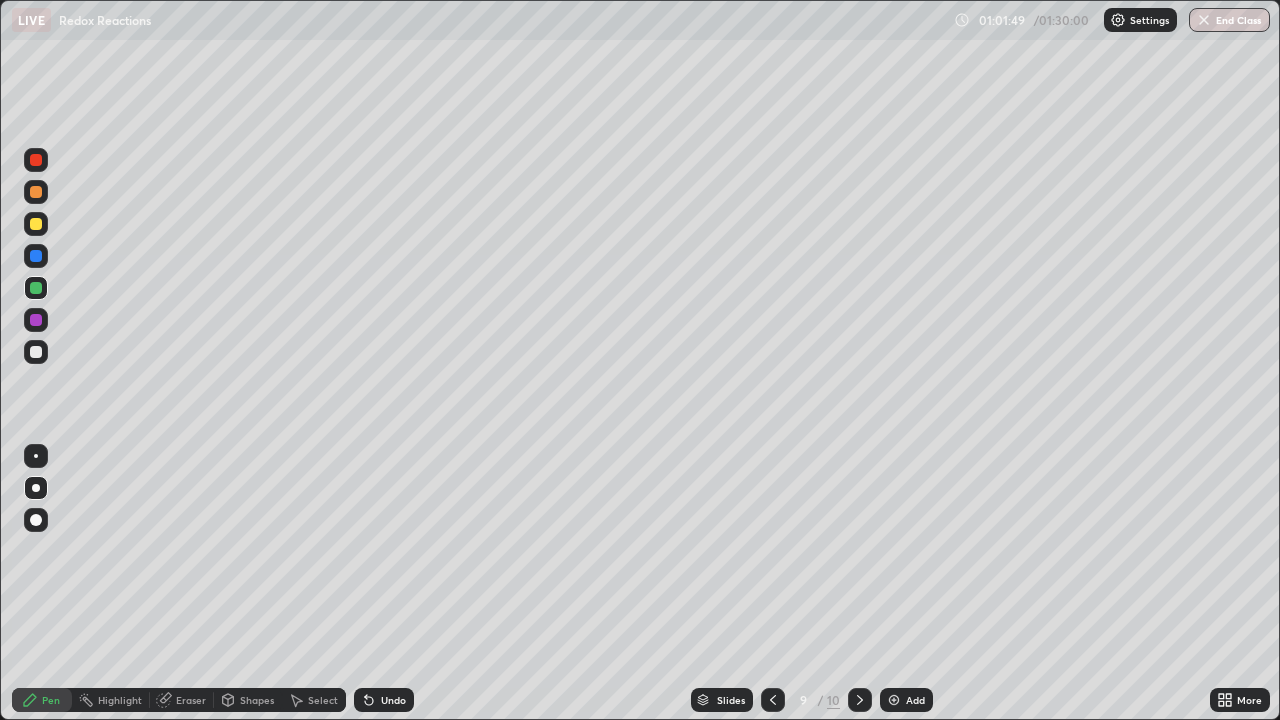 click at bounding box center (894, 700) 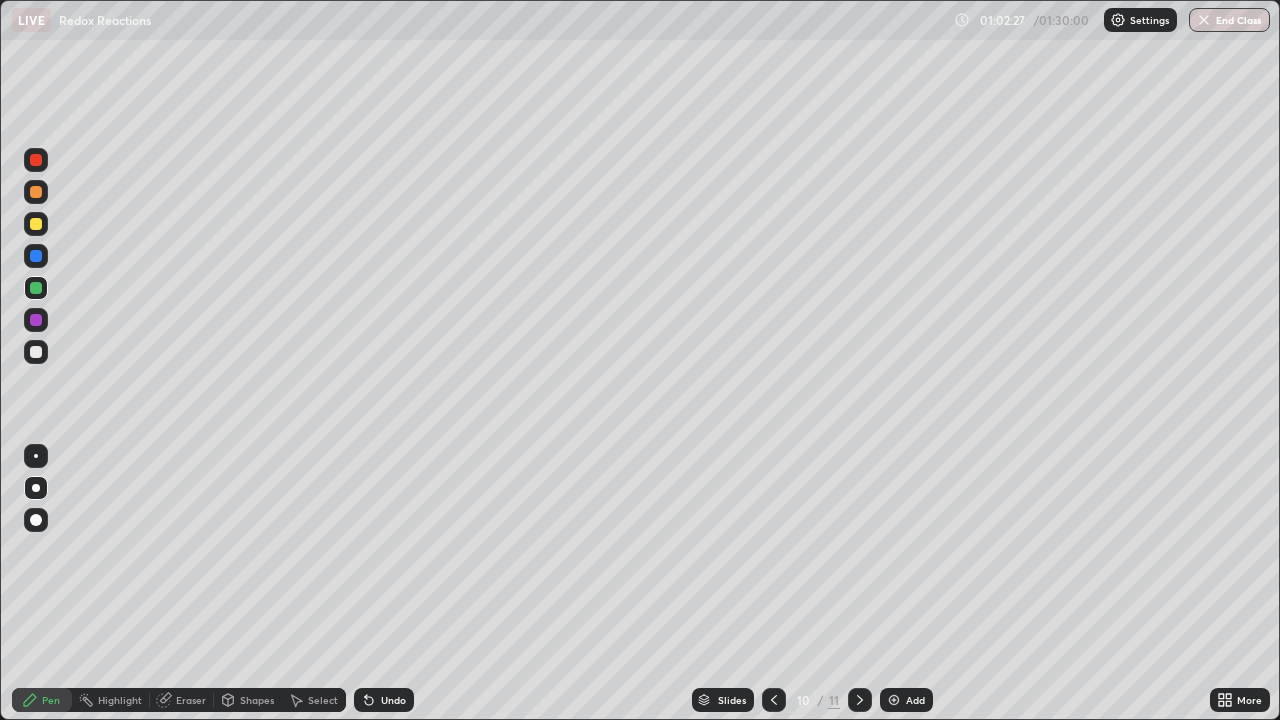 click at bounding box center (36, 352) 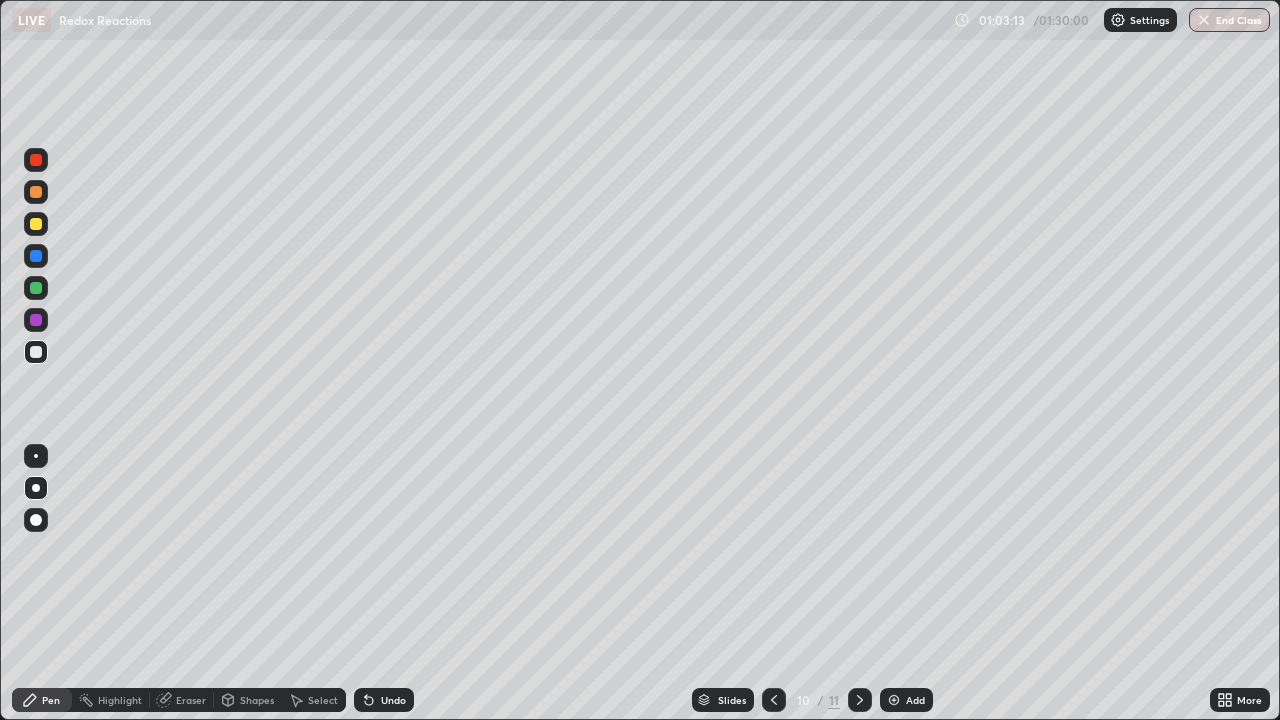 click at bounding box center [36, 320] 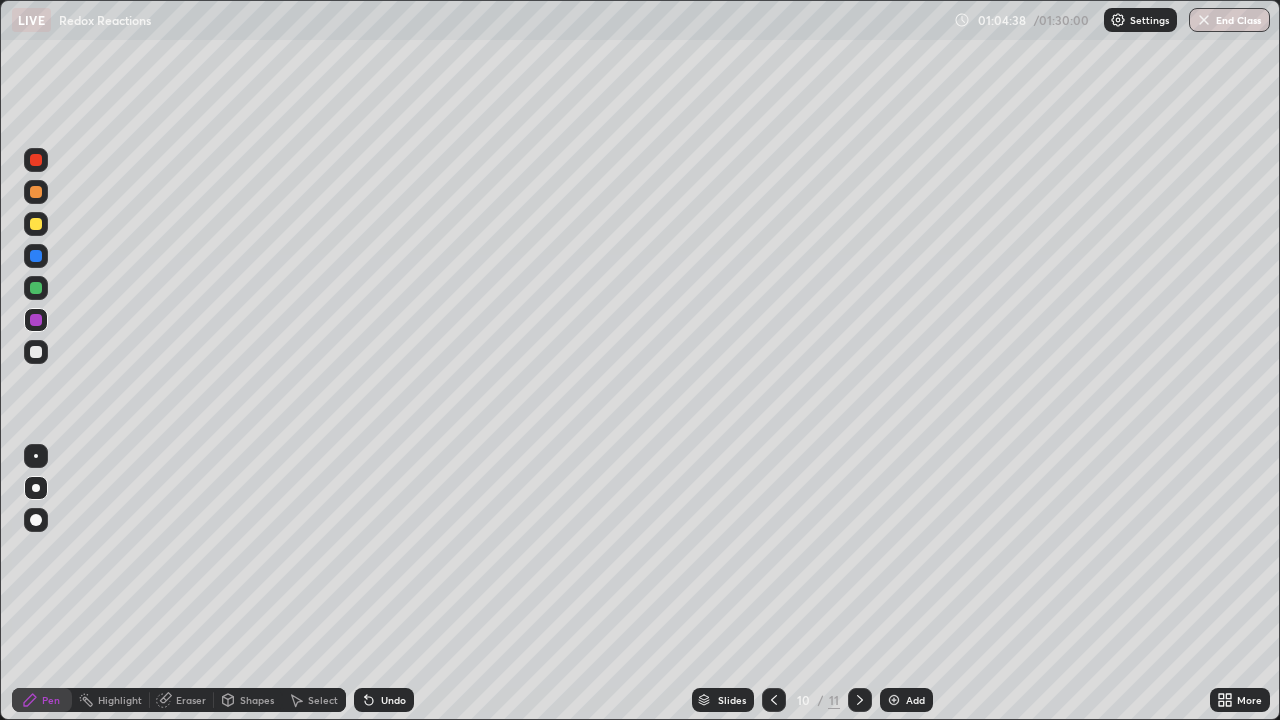 click at bounding box center (36, 352) 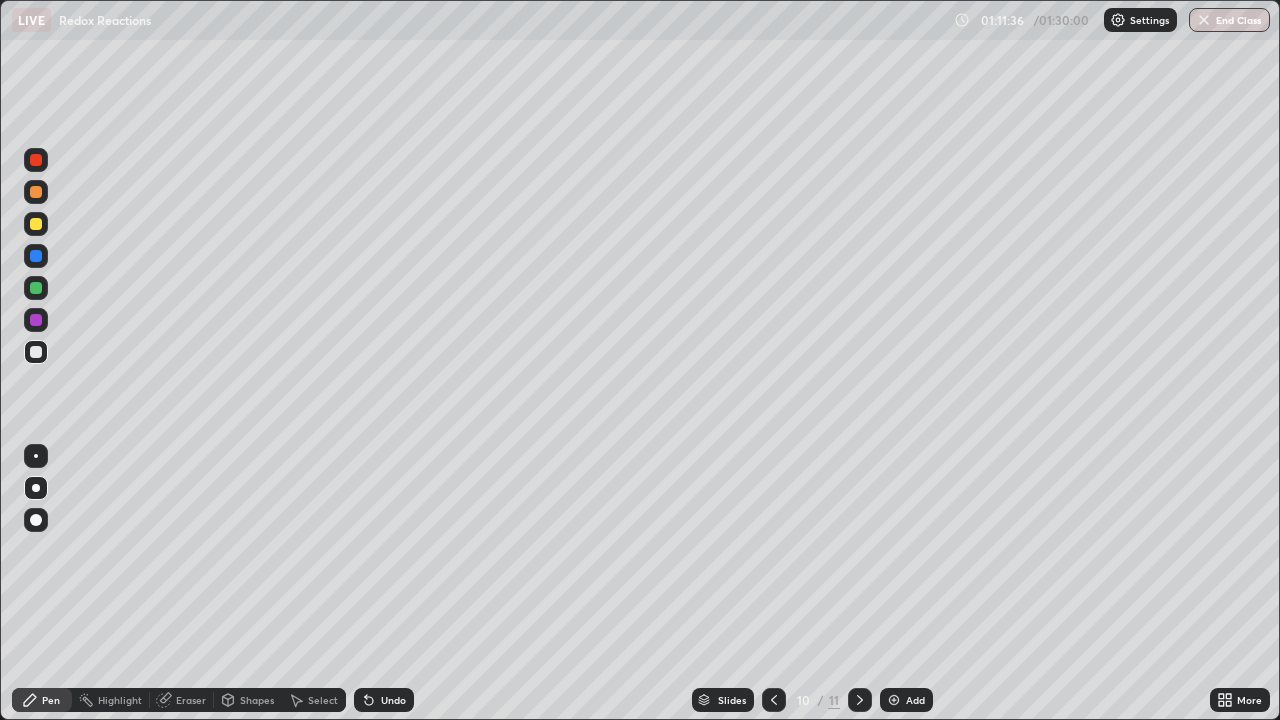 click 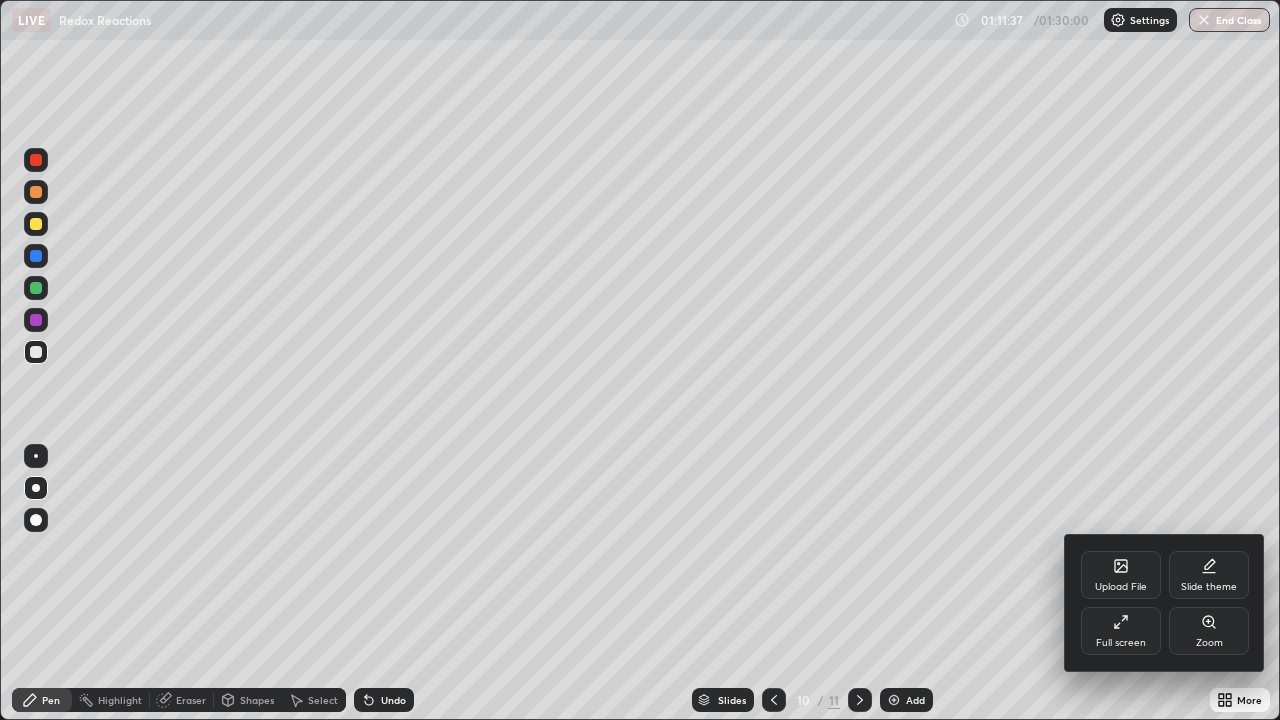 click 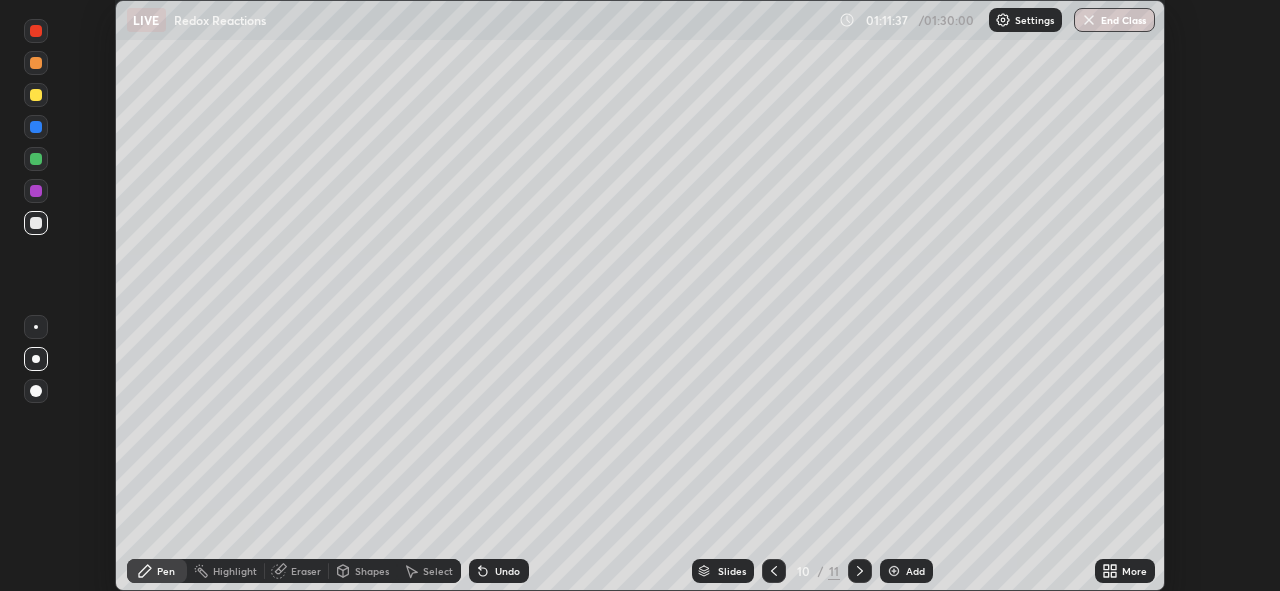 scroll, scrollTop: 591, scrollLeft: 1280, axis: both 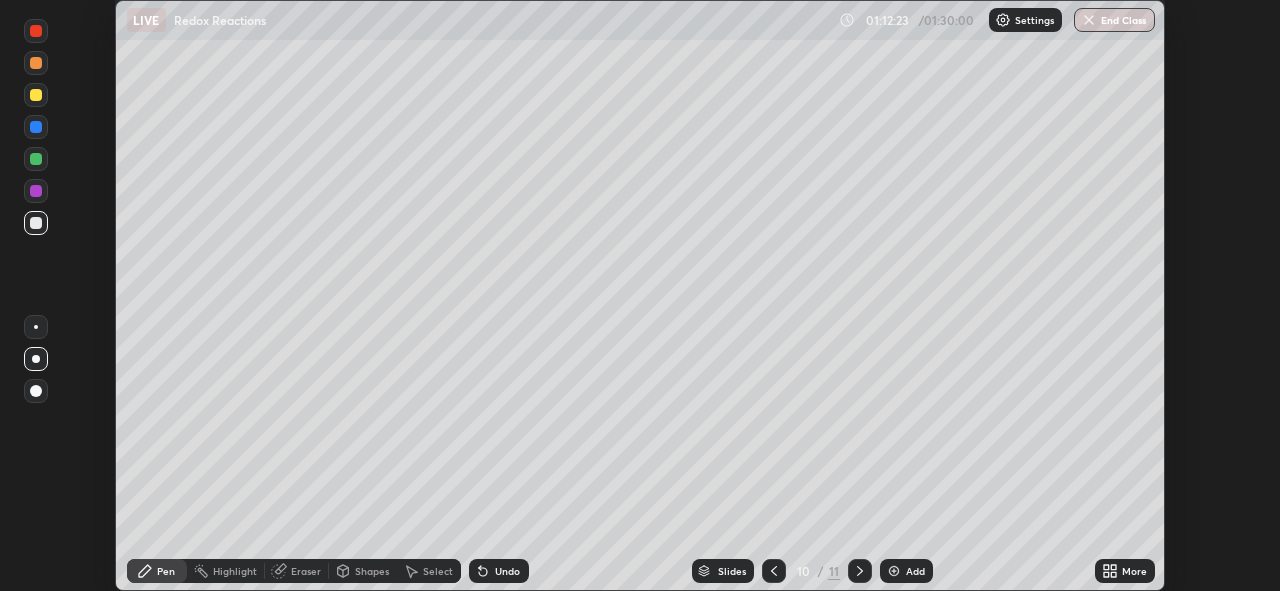 click at bounding box center [1089, 20] 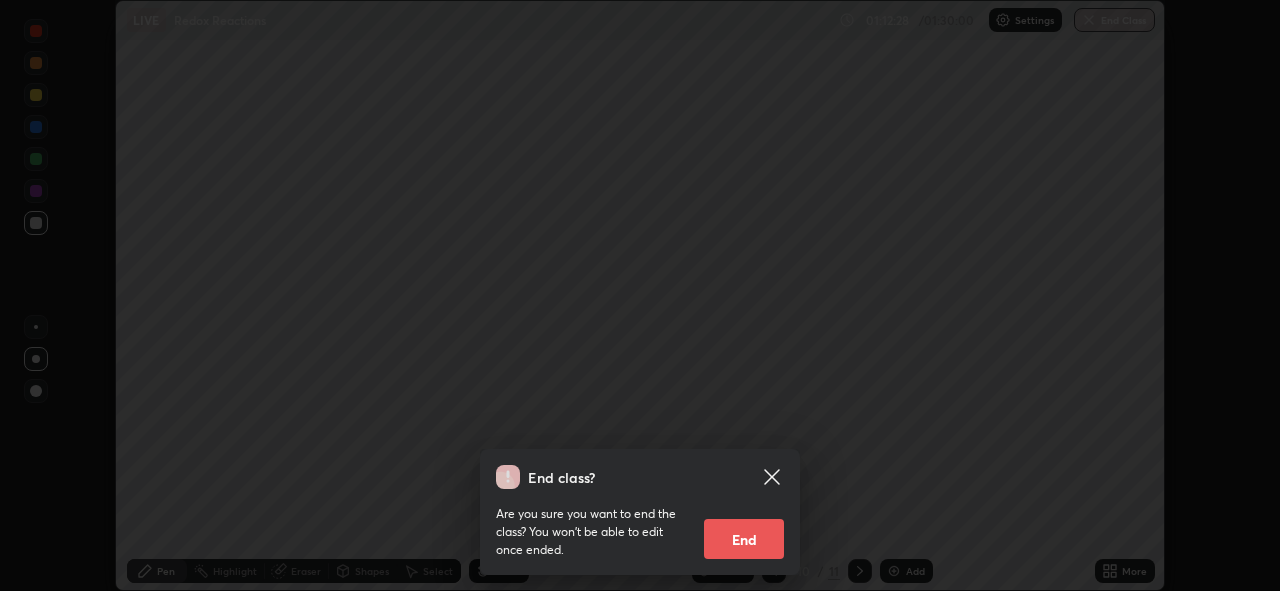 click on "End" at bounding box center (744, 539) 